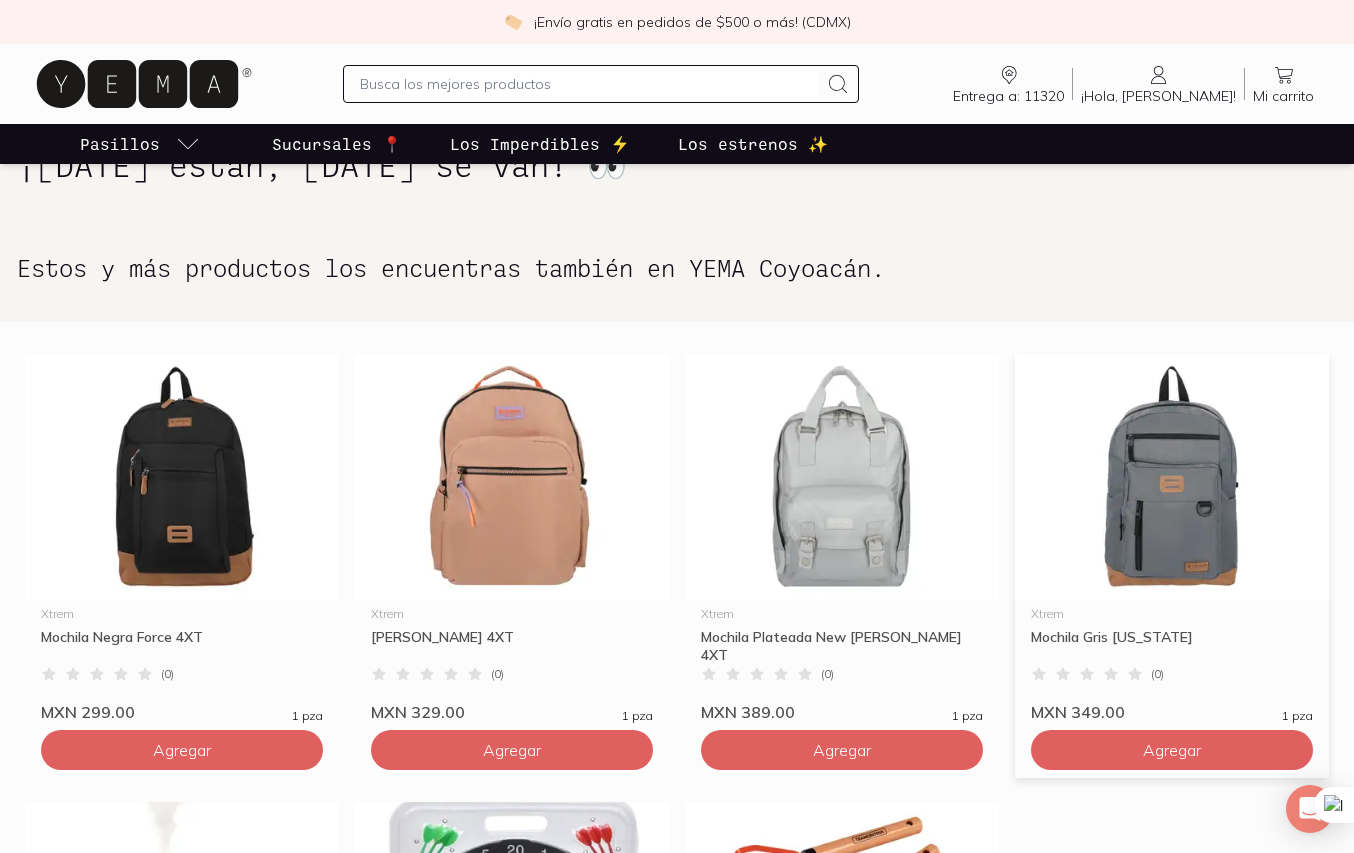 scroll, scrollTop: 412, scrollLeft: 0, axis: vertical 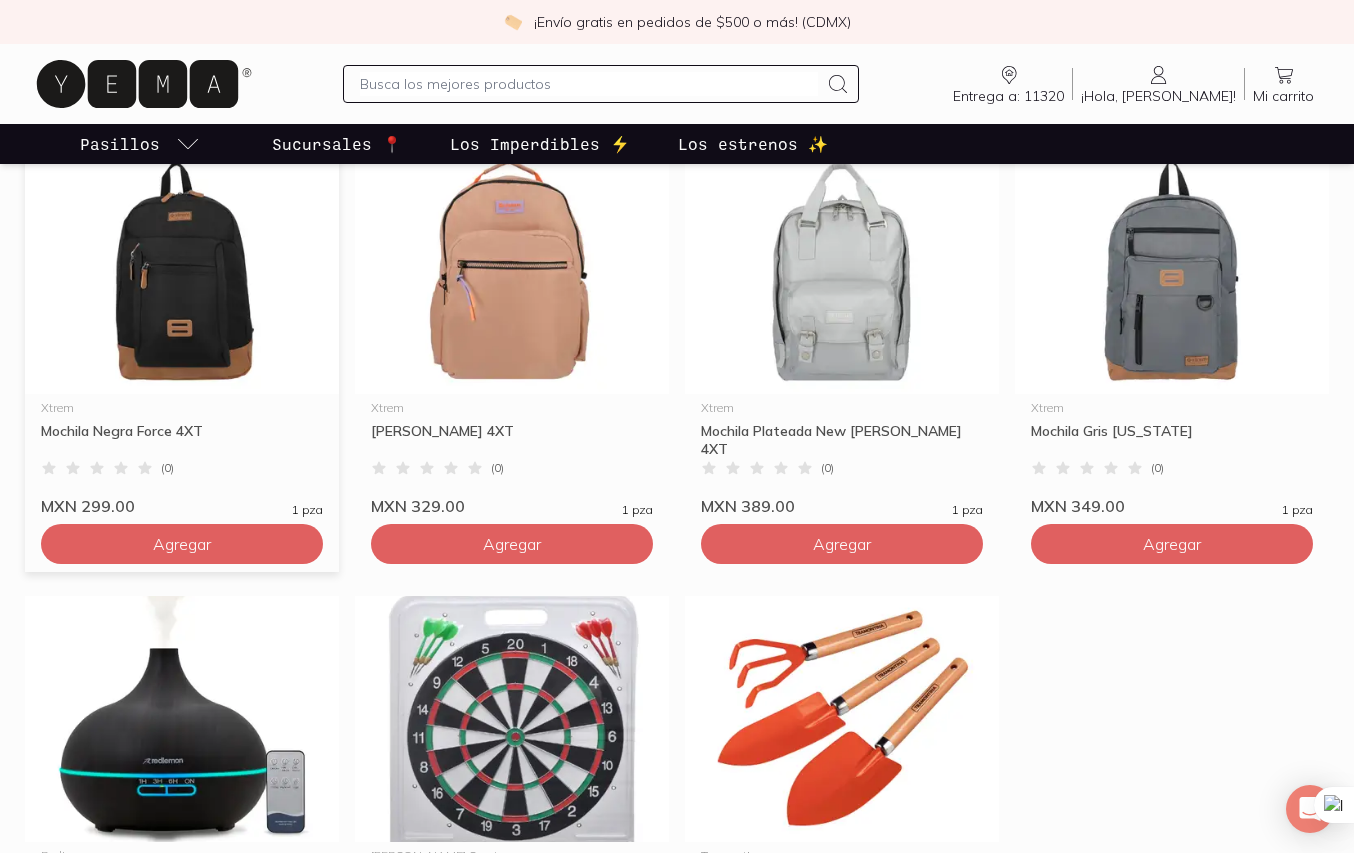 click at bounding box center (182, 271) 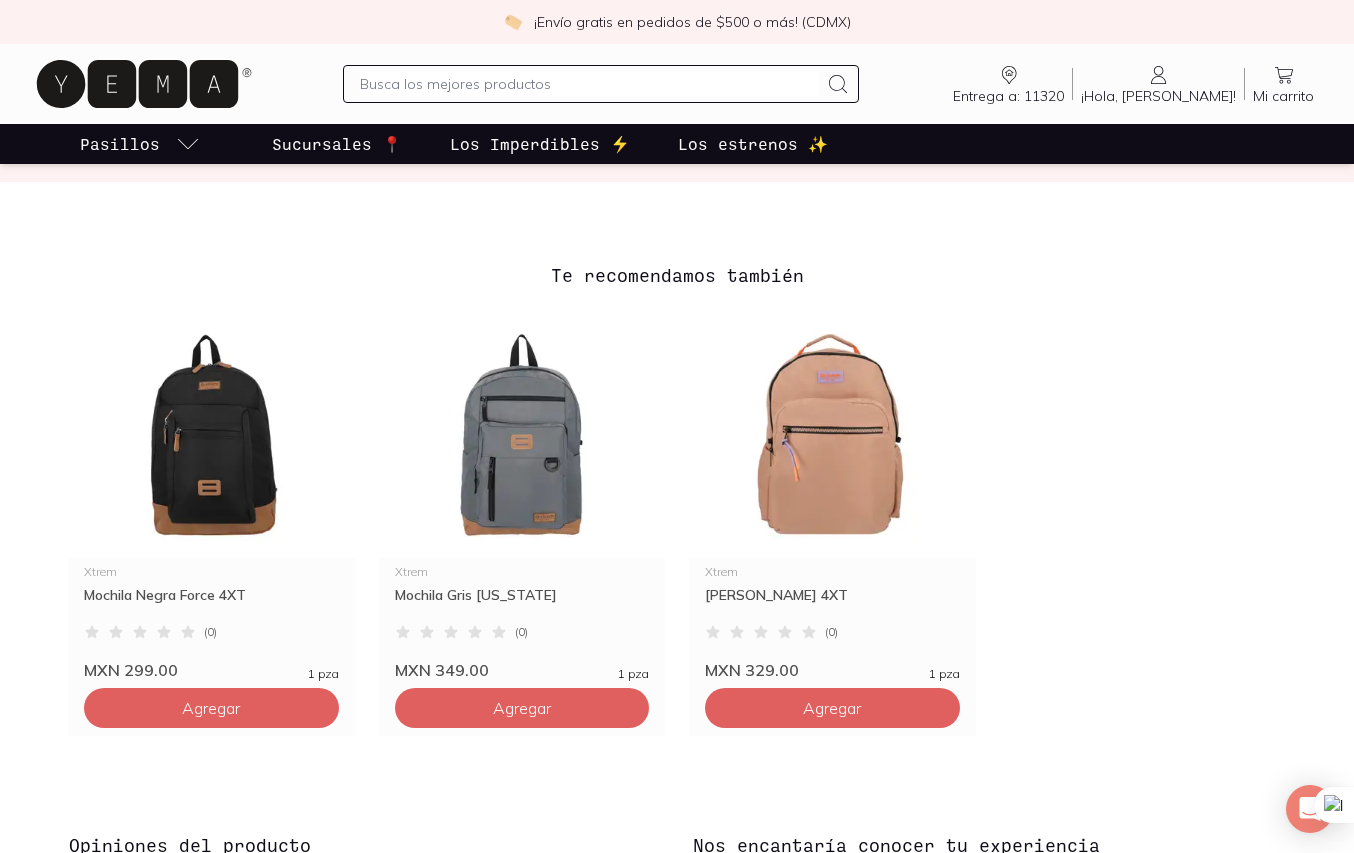 scroll, scrollTop: 1476, scrollLeft: 0, axis: vertical 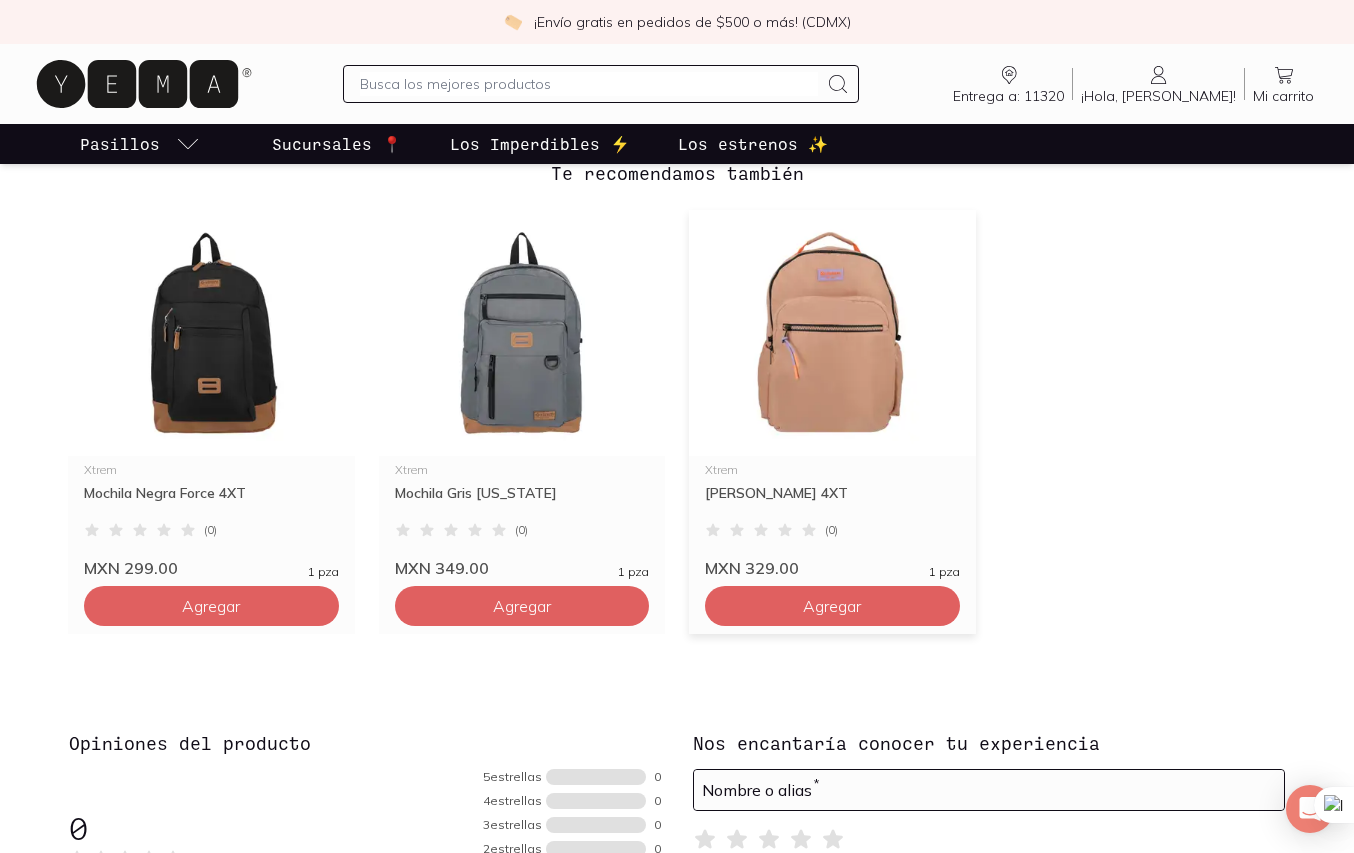 click at bounding box center [832, 333] 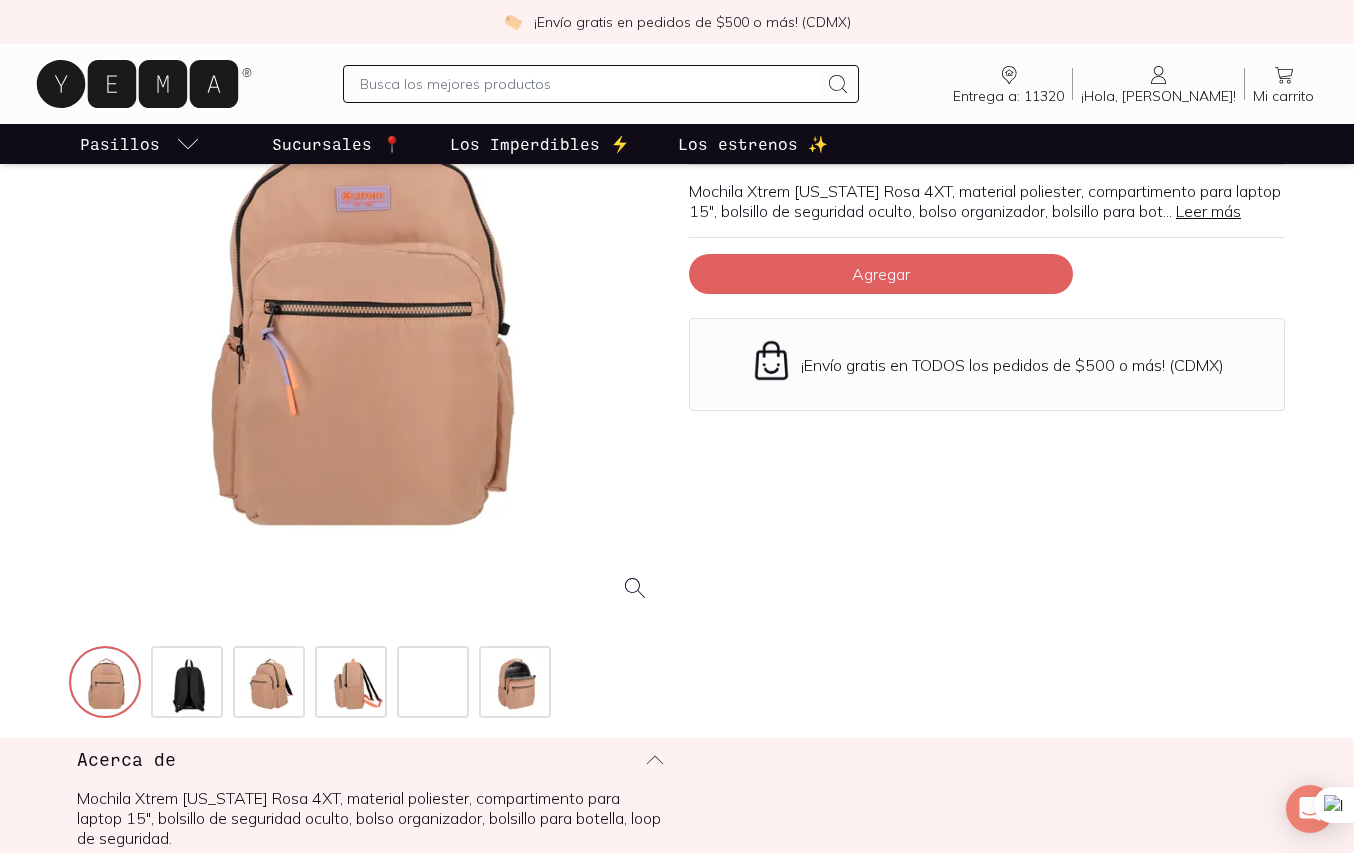 scroll, scrollTop: 265, scrollLeft: 0, axis: vertical 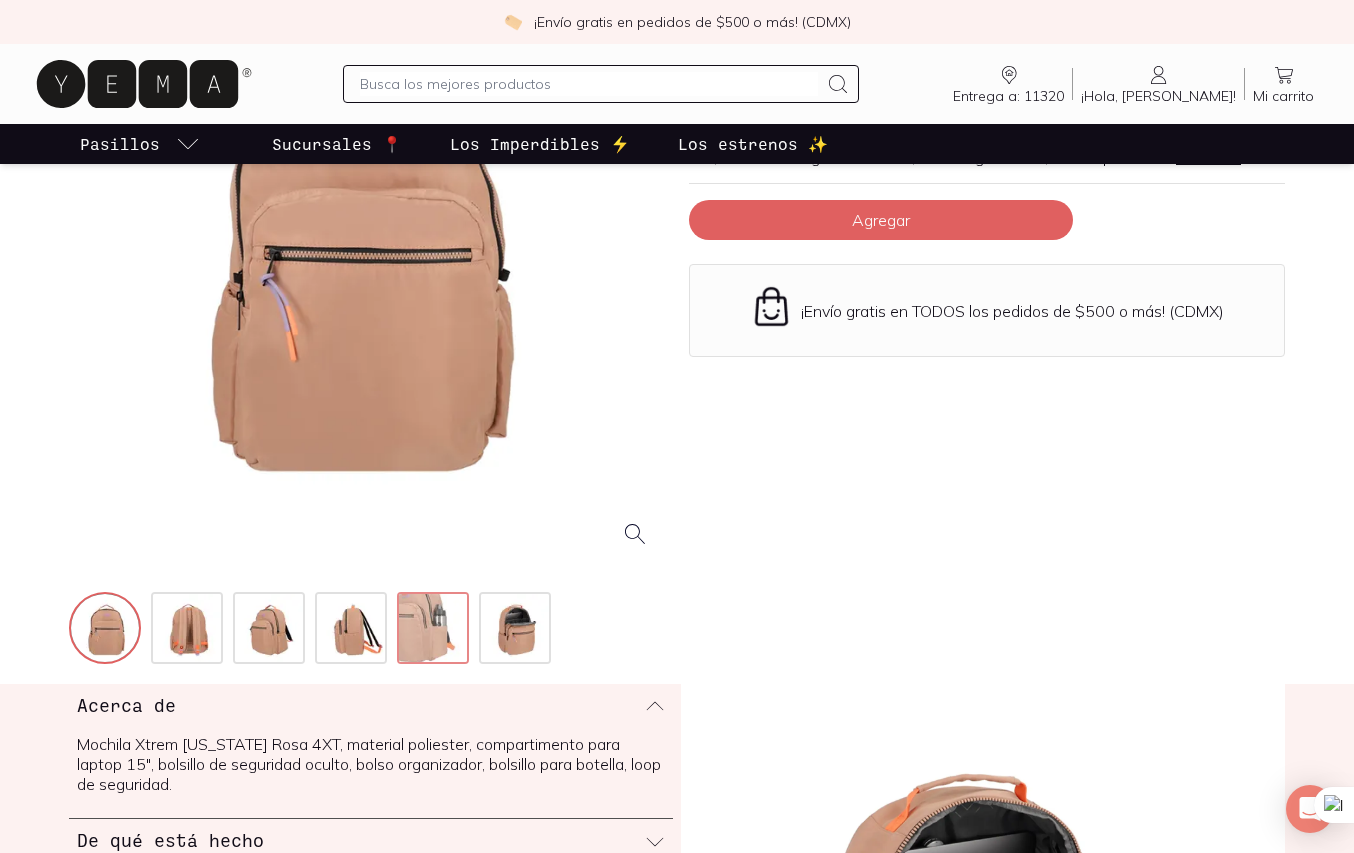 click at bounding box center (435, 630) 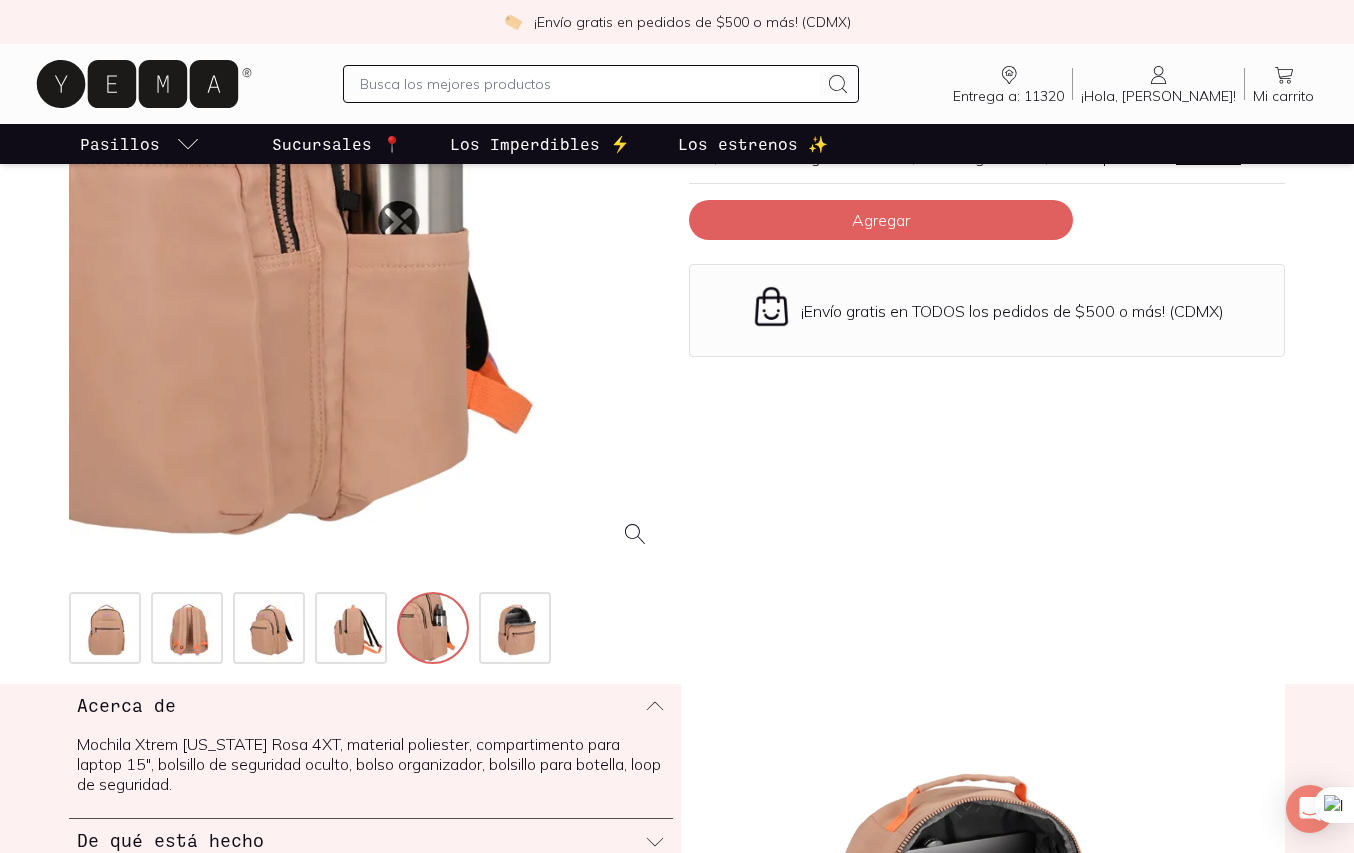 click at bounding box center [310, 628] 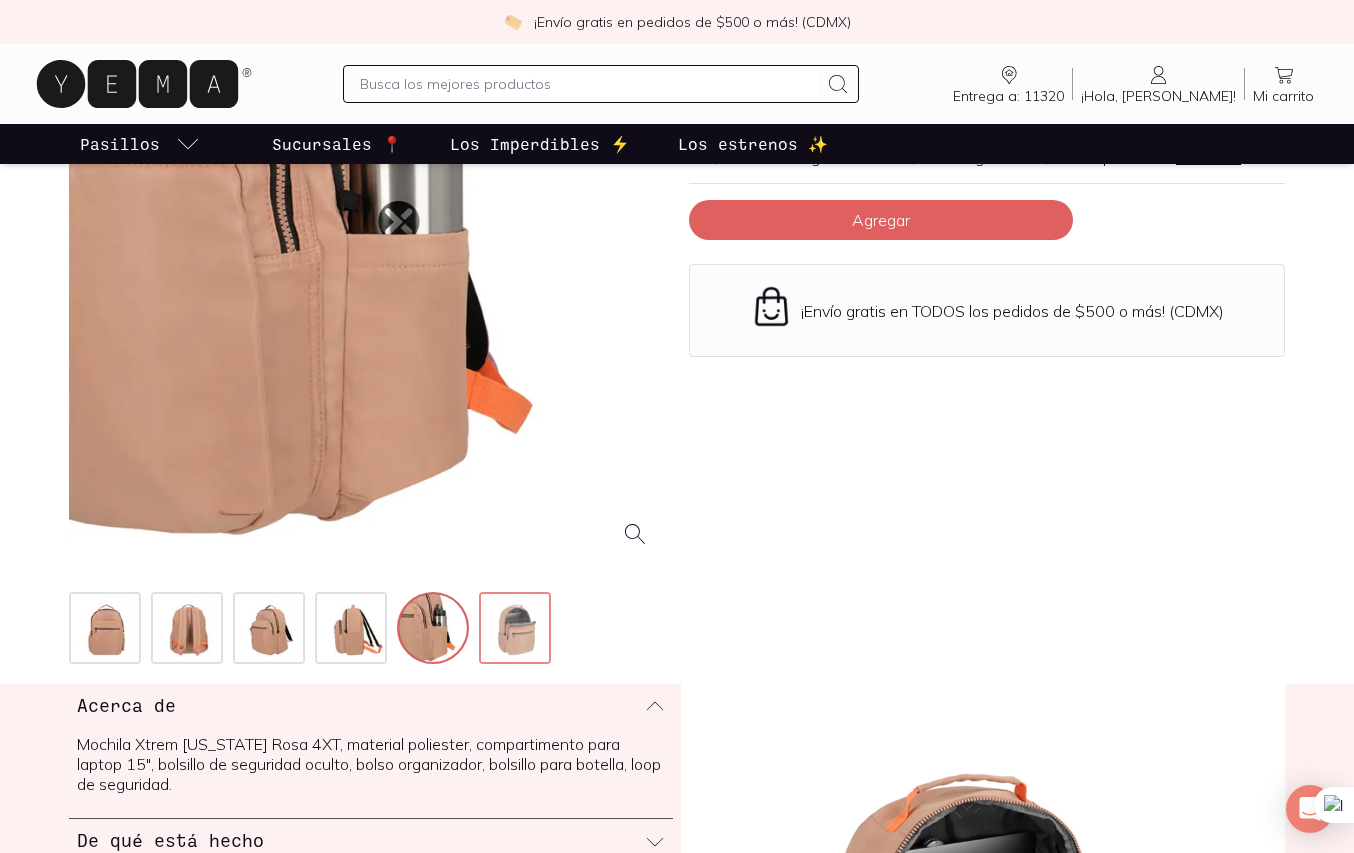 click at bounding box center [517, 630] 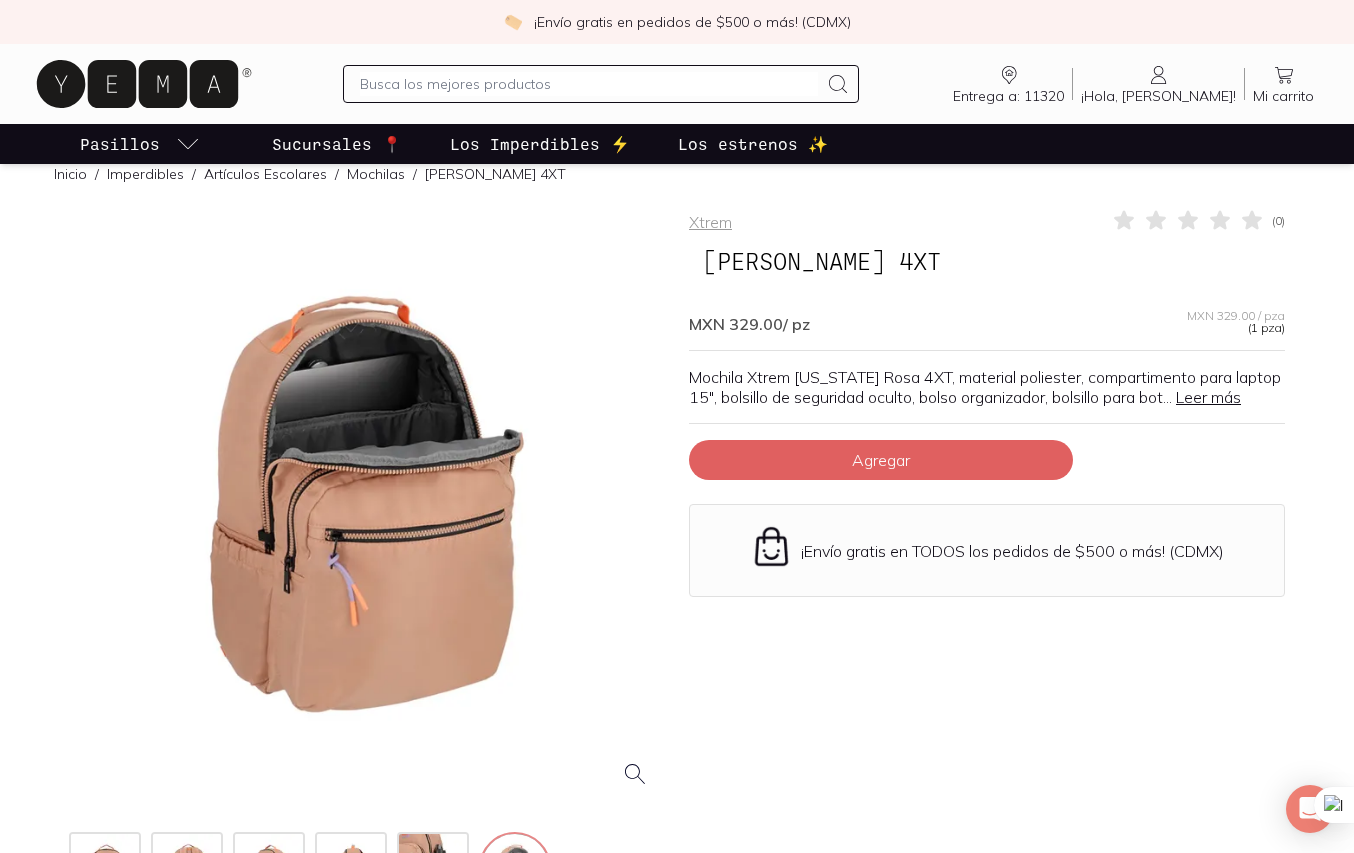 scroll, scrollTop: 0, scrollLeft: 0, axis: both 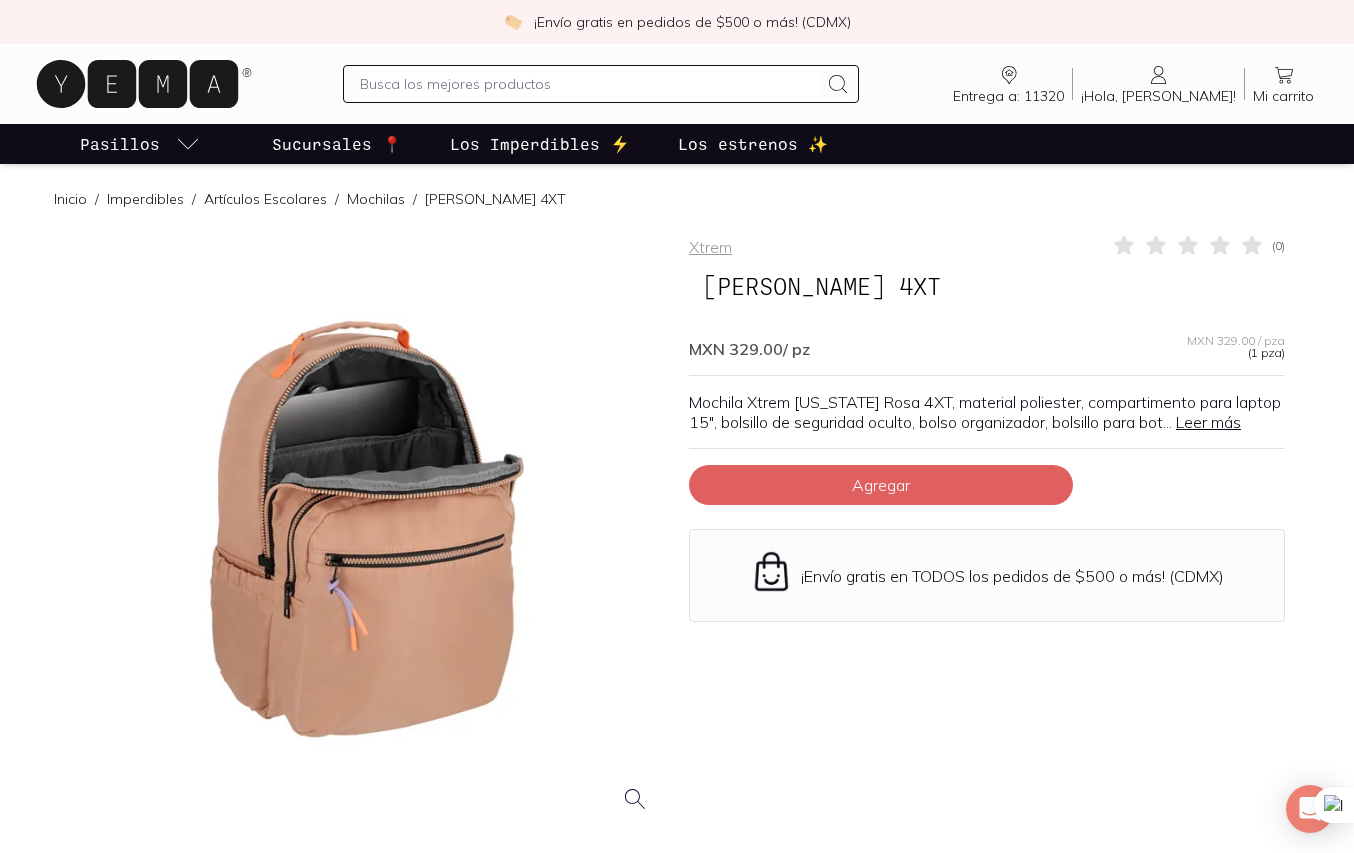drag, startPoint x: 1073, startPoint y: 279, endPoint x: 705, endPoint y: 283, distance: 368.02173 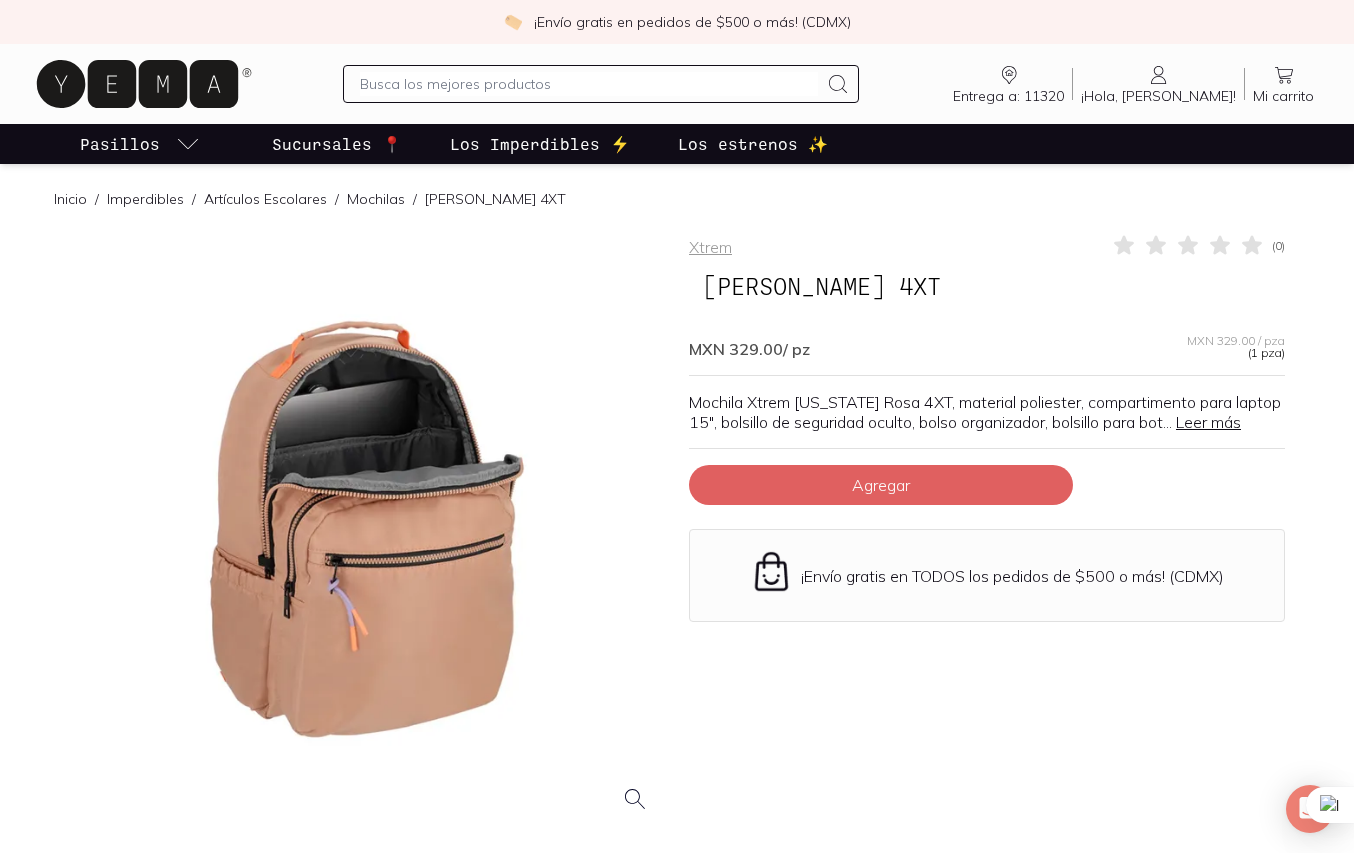 copy on "[PERSON_NAME] 4XT" 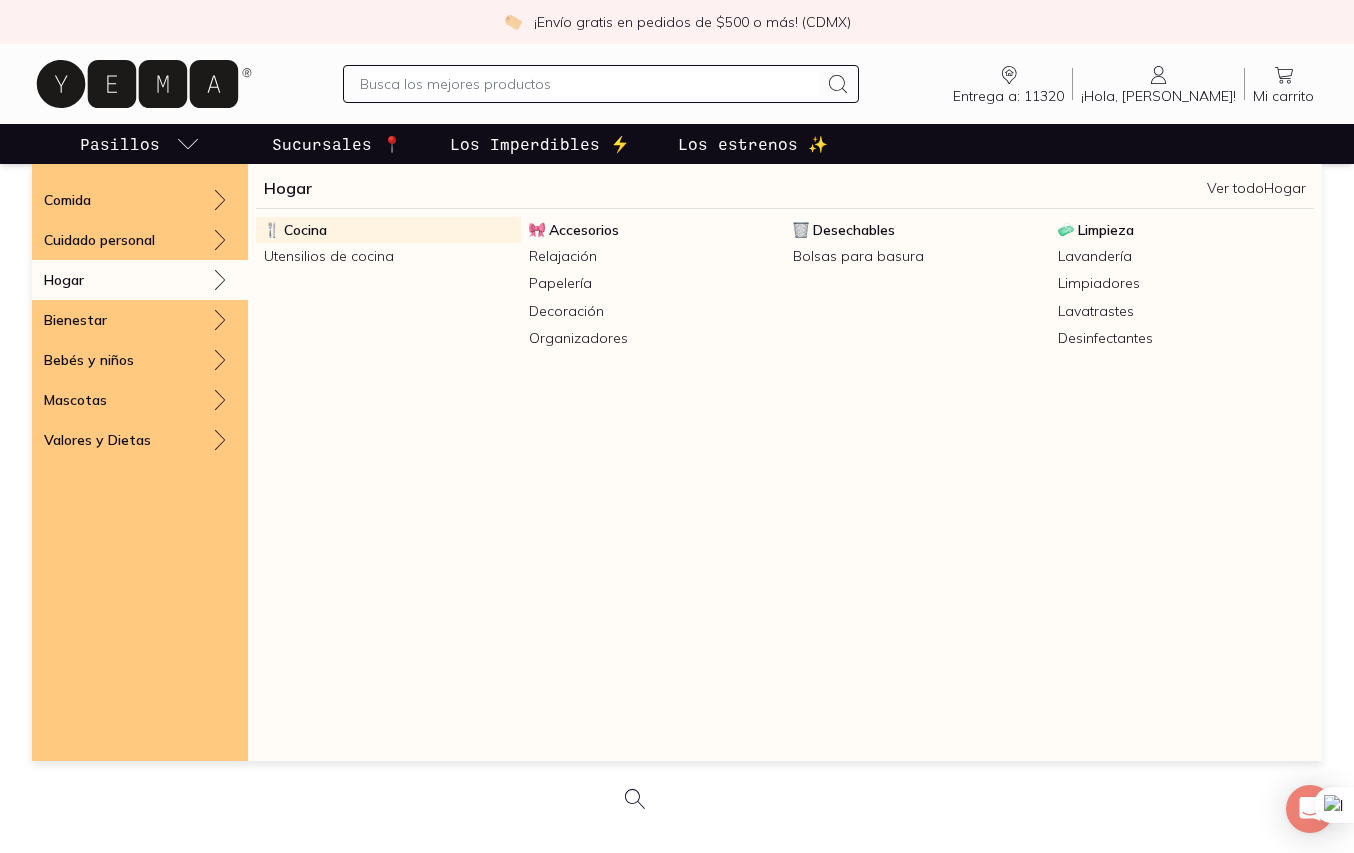 click on "Cocina" at bounding box center [305, 230] 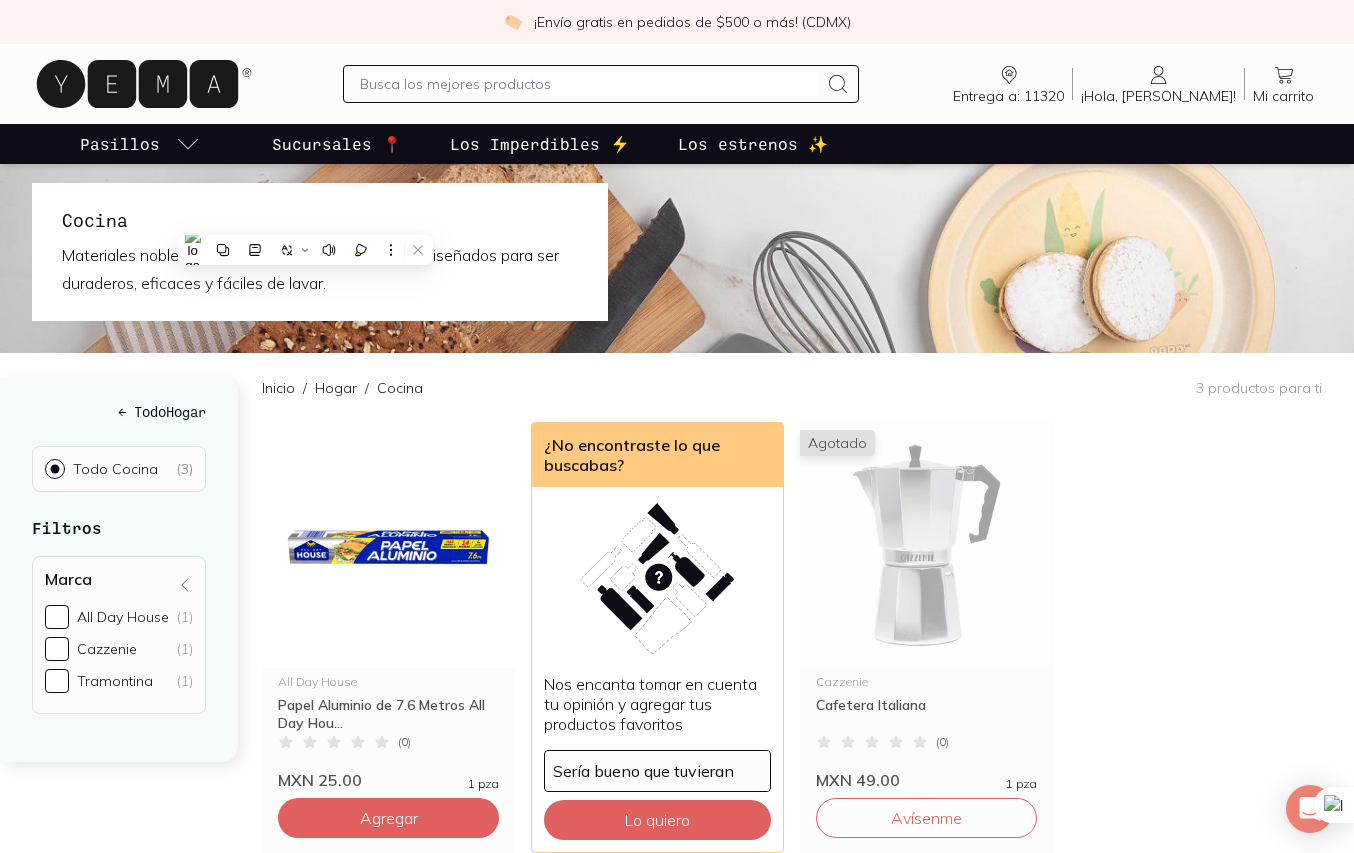 scroll, scrollTop: 0, scrollLeft: 0, axis: both 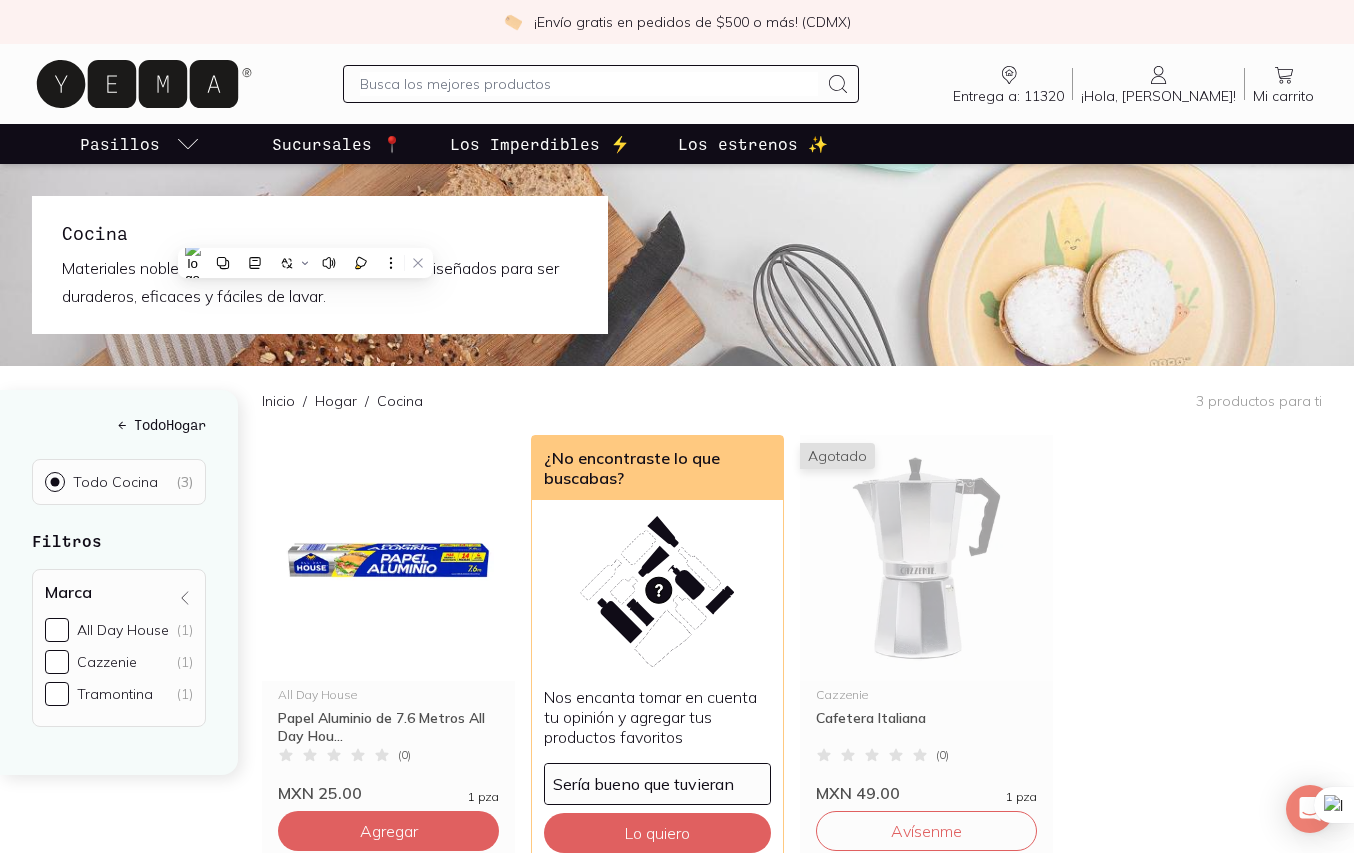 click on "Hogar" at bounding box center [336, 401] 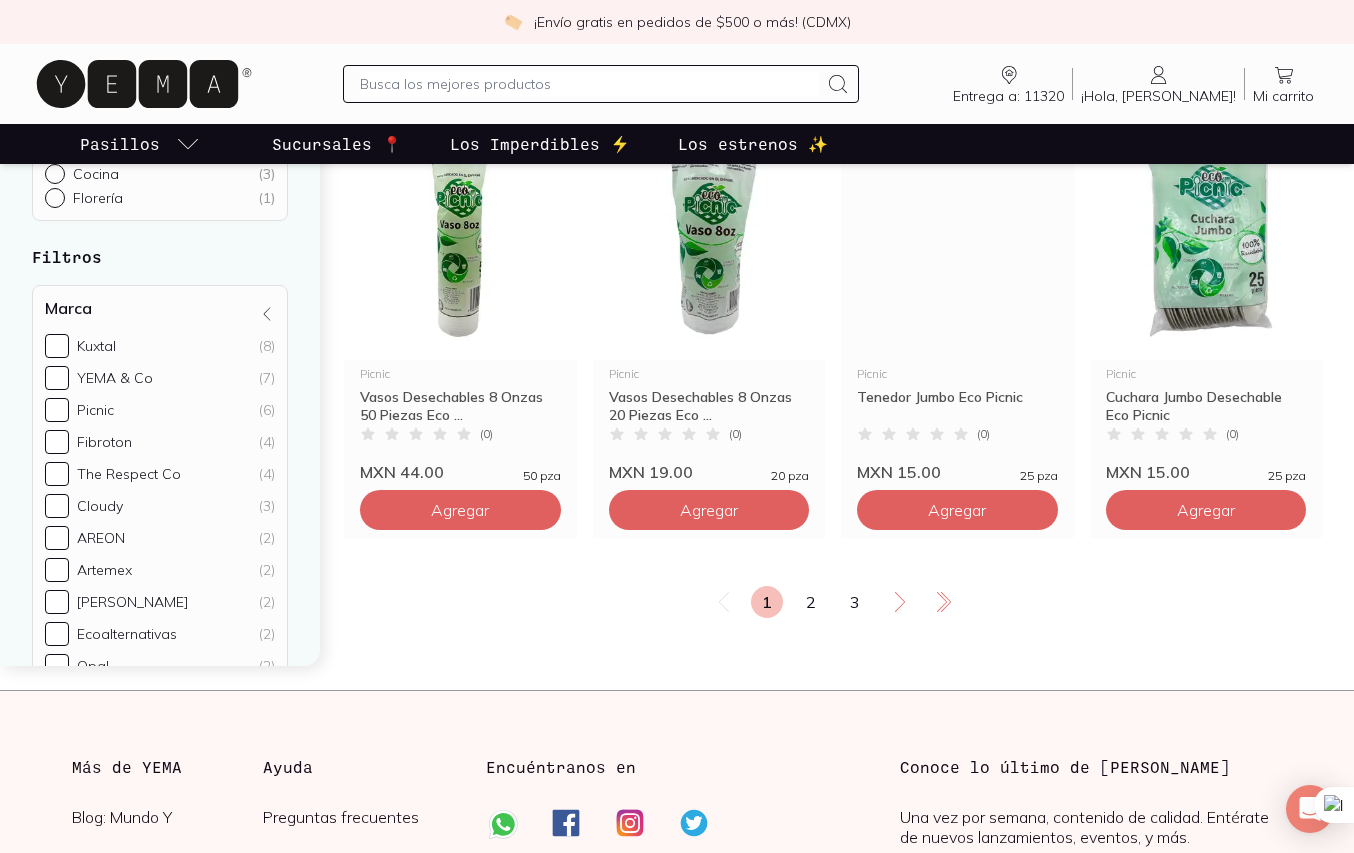 scroll, scrollTop: 2435, scrollLeft: 0, axis: vertical 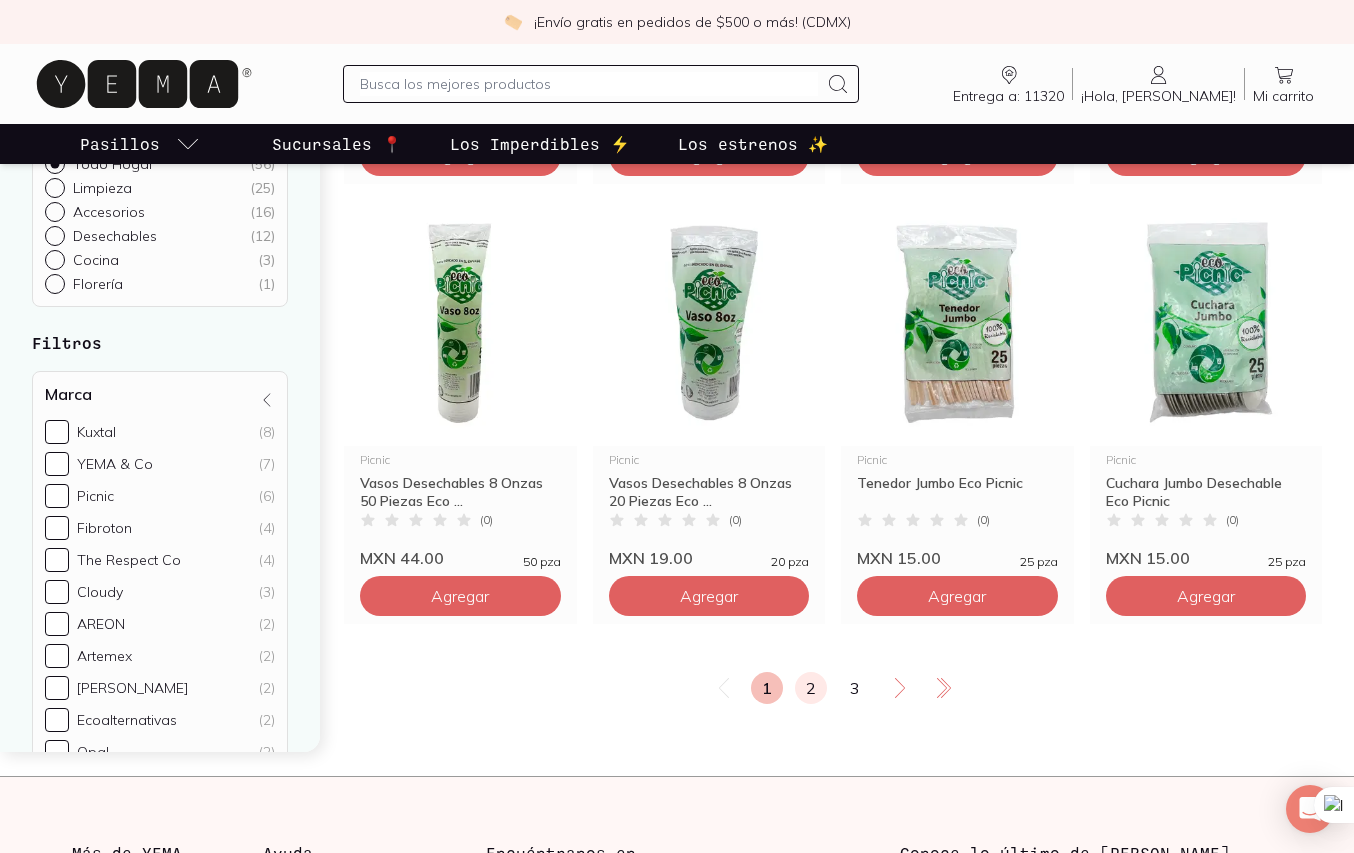click on "2" at bounding box center (811, 688) 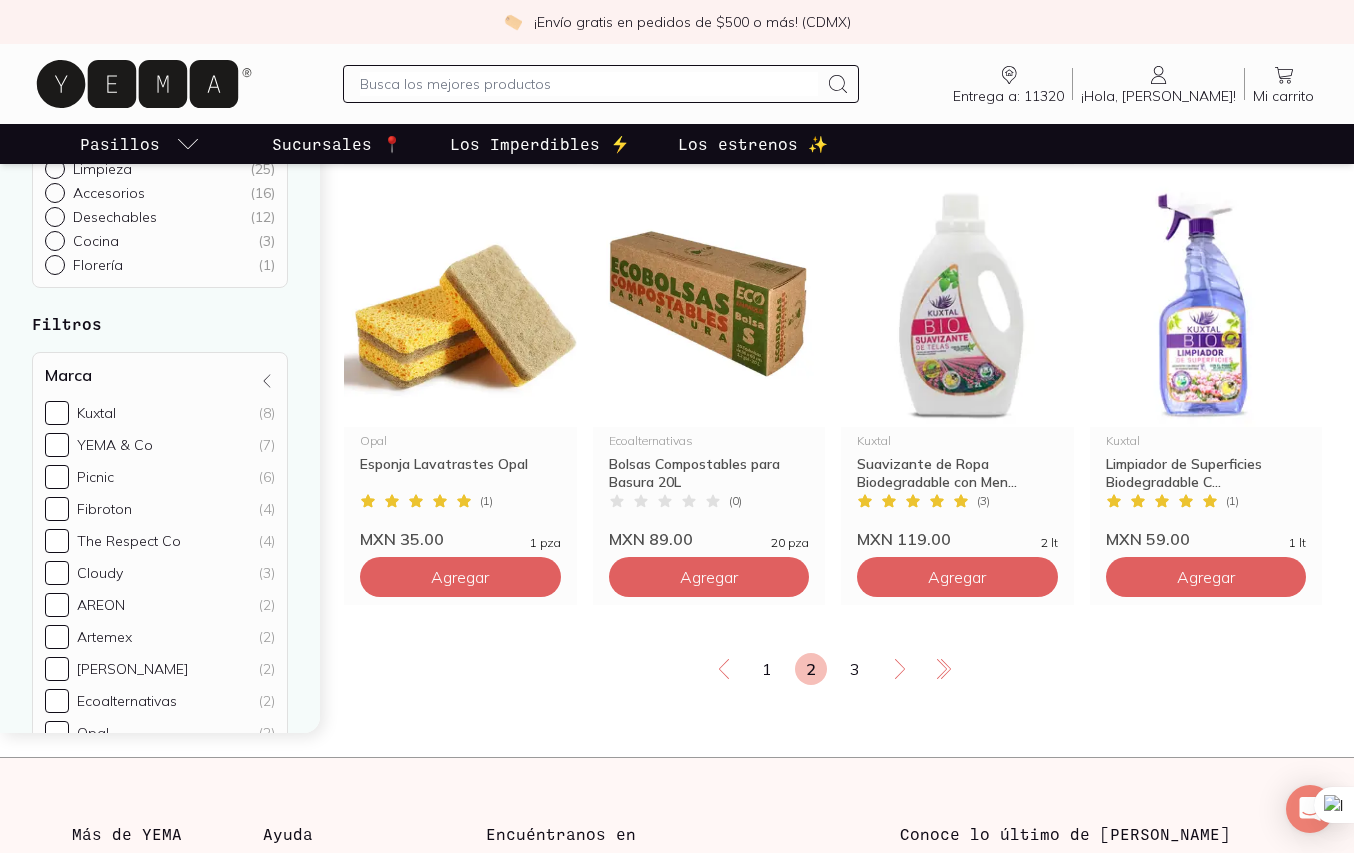 scroll, scrollTop: 2459, scrollLeft: 0, axis: vertical 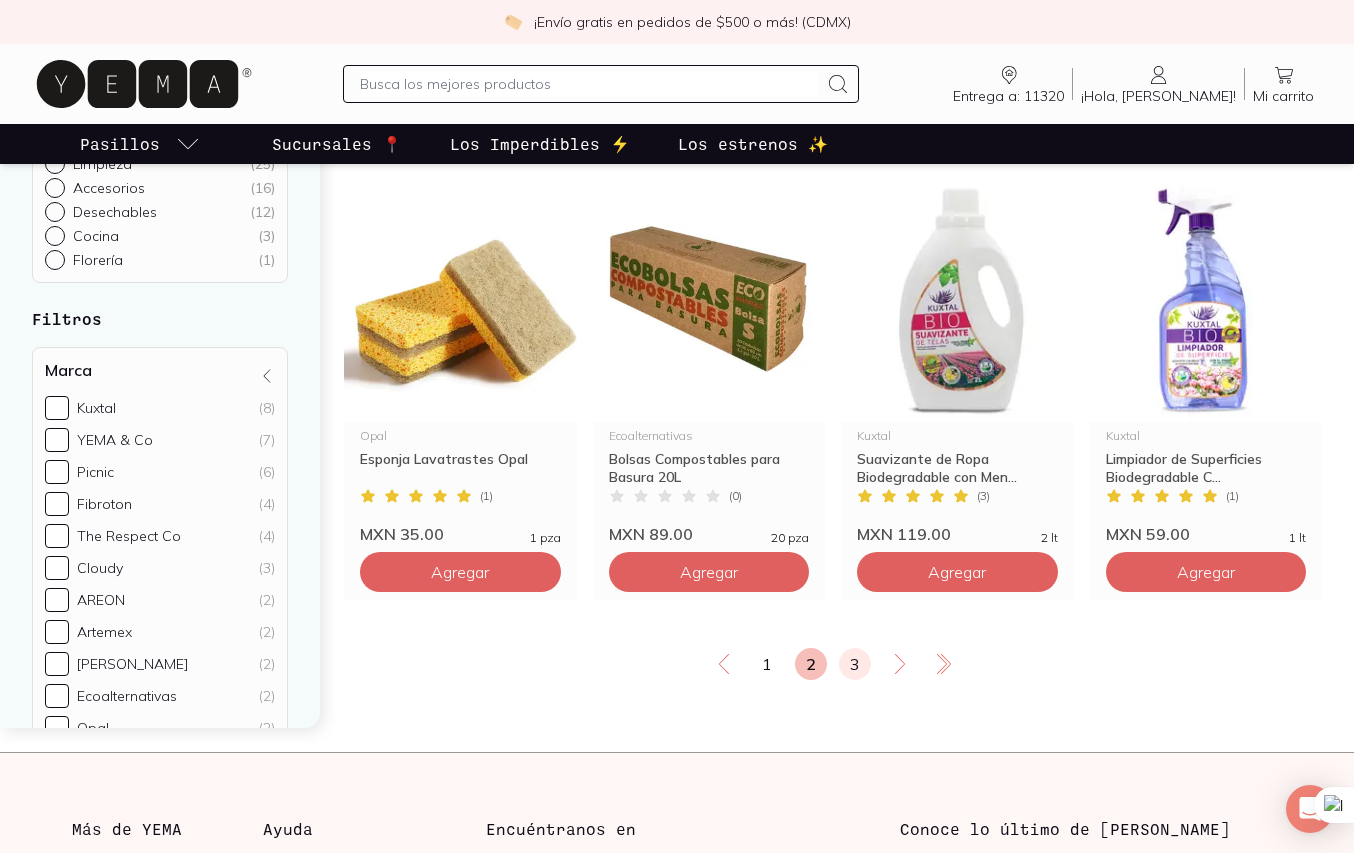 click on "3" at bounding box center [855, 664] 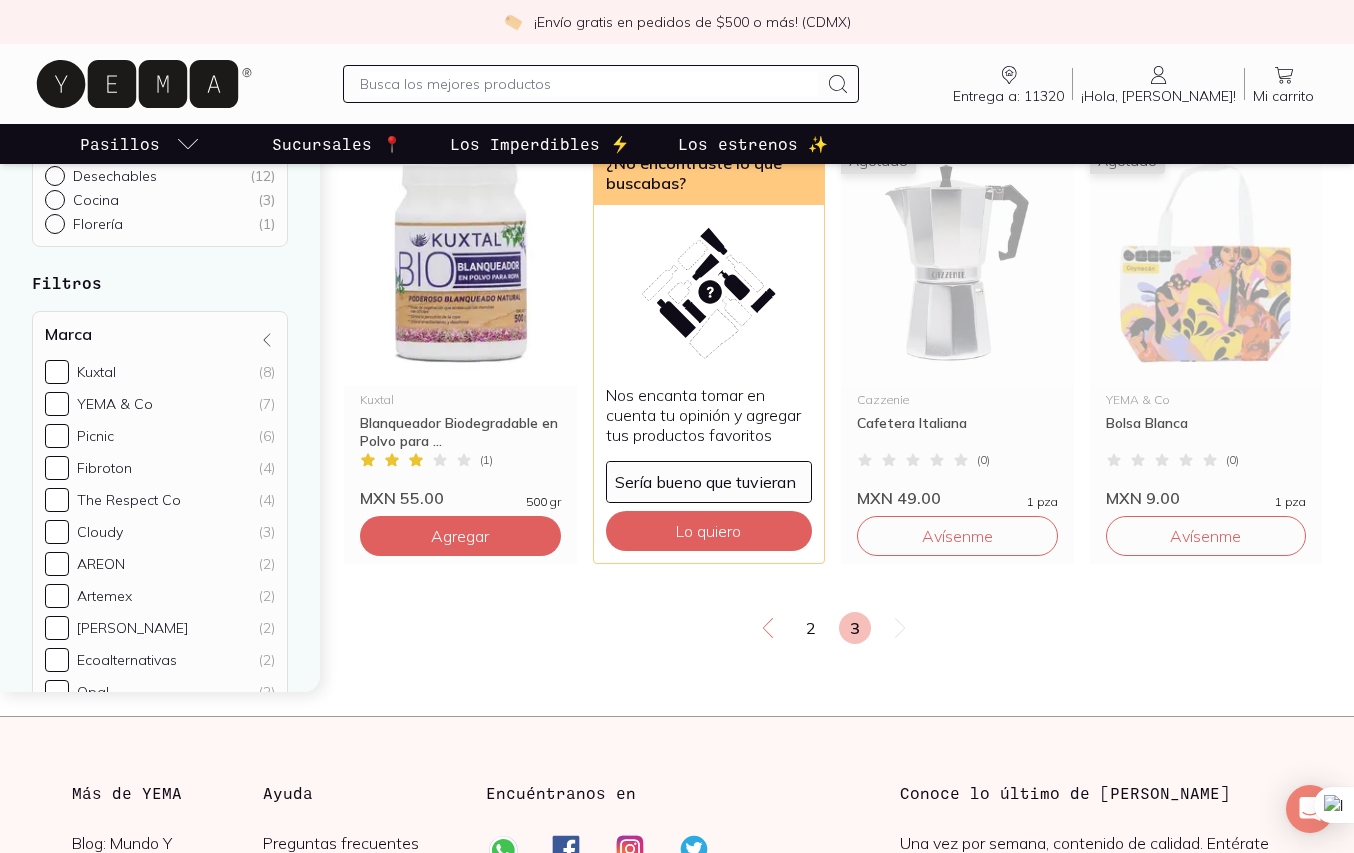 scroll, scrollTop: 739, scrollLeft: 0, axis: vertical 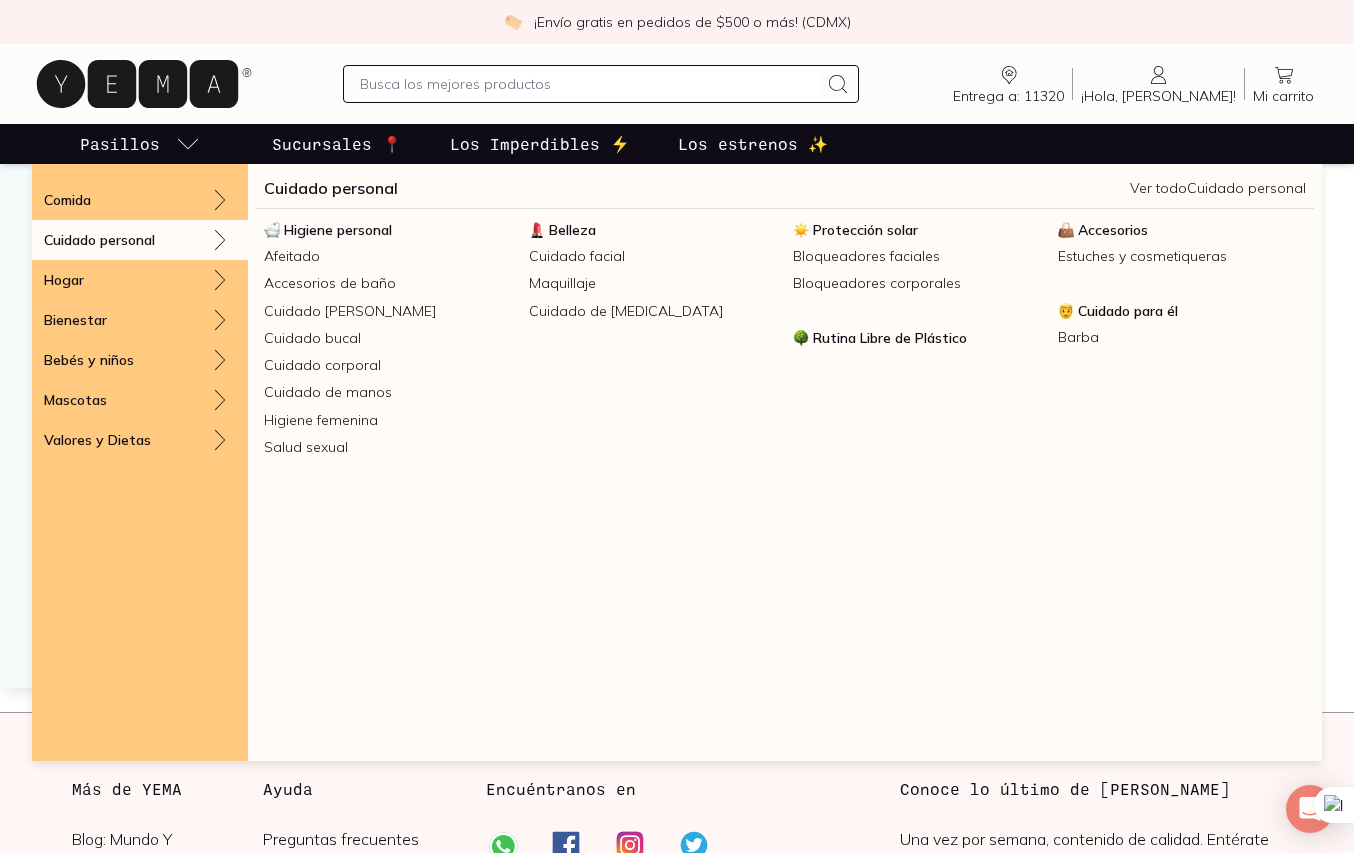 click on "Cuidado personal" at bounding box center [331, 188] 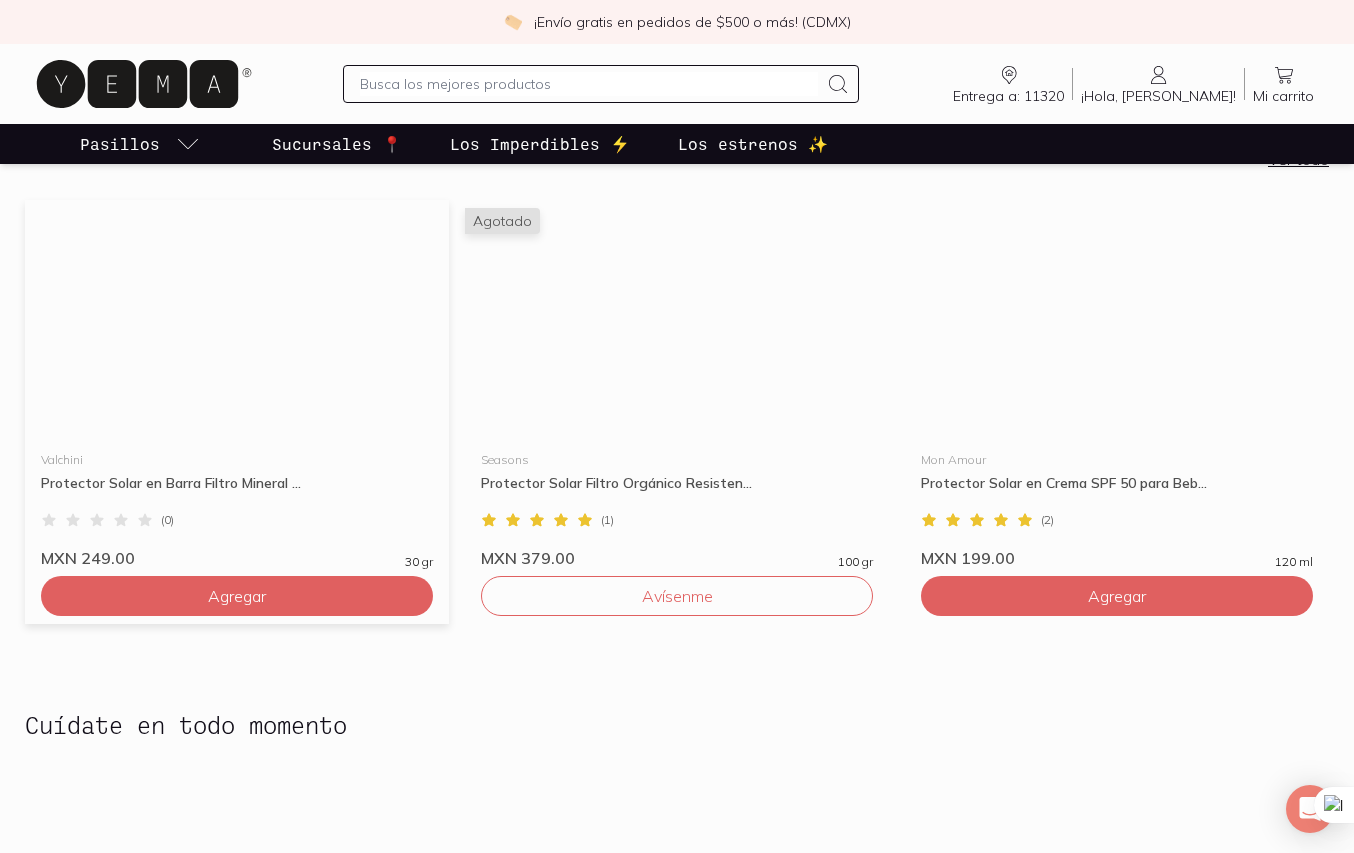 scroll, scrollTop: 2515, scrollLeft: 0, axis: vertical 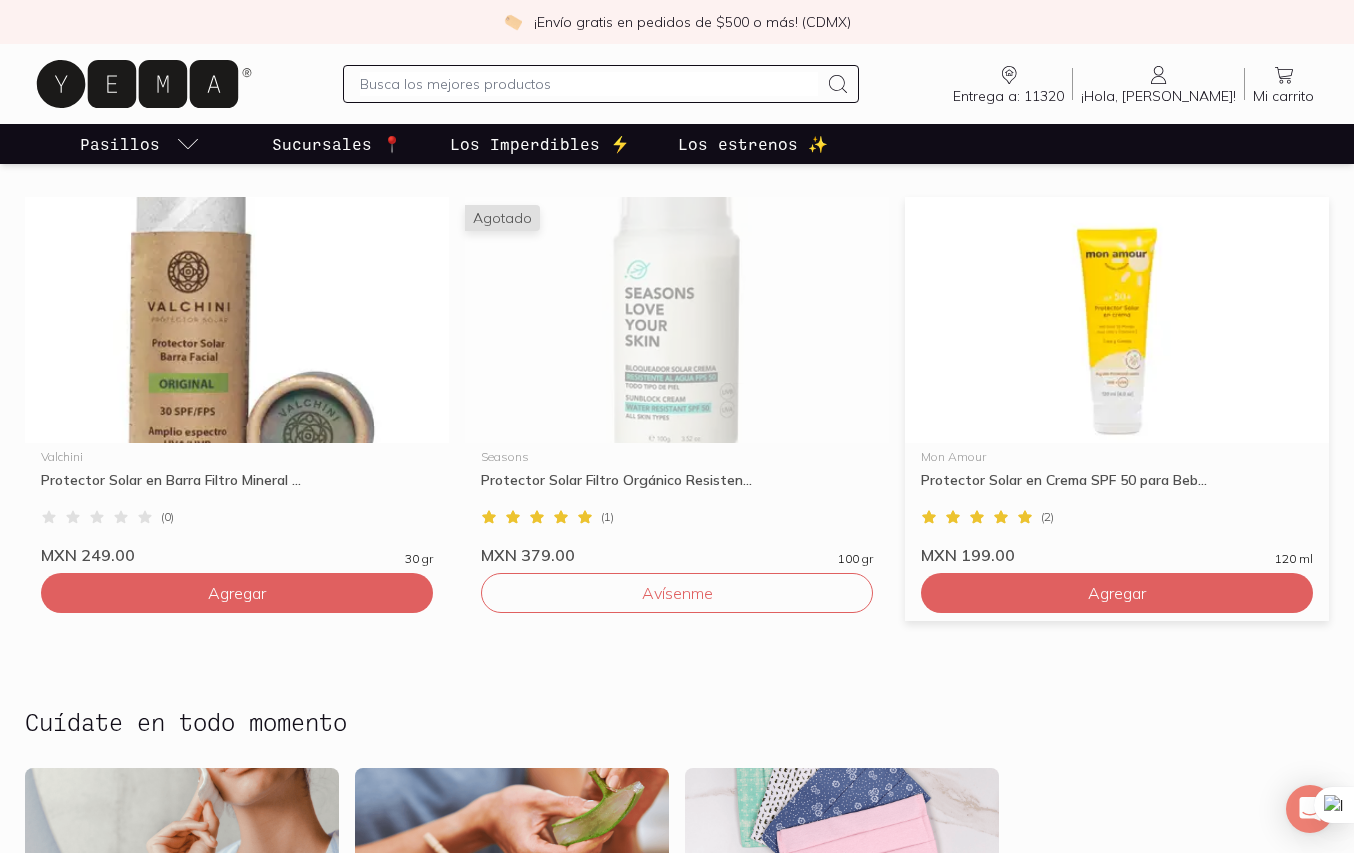 click at bounding box center (1117, 320) 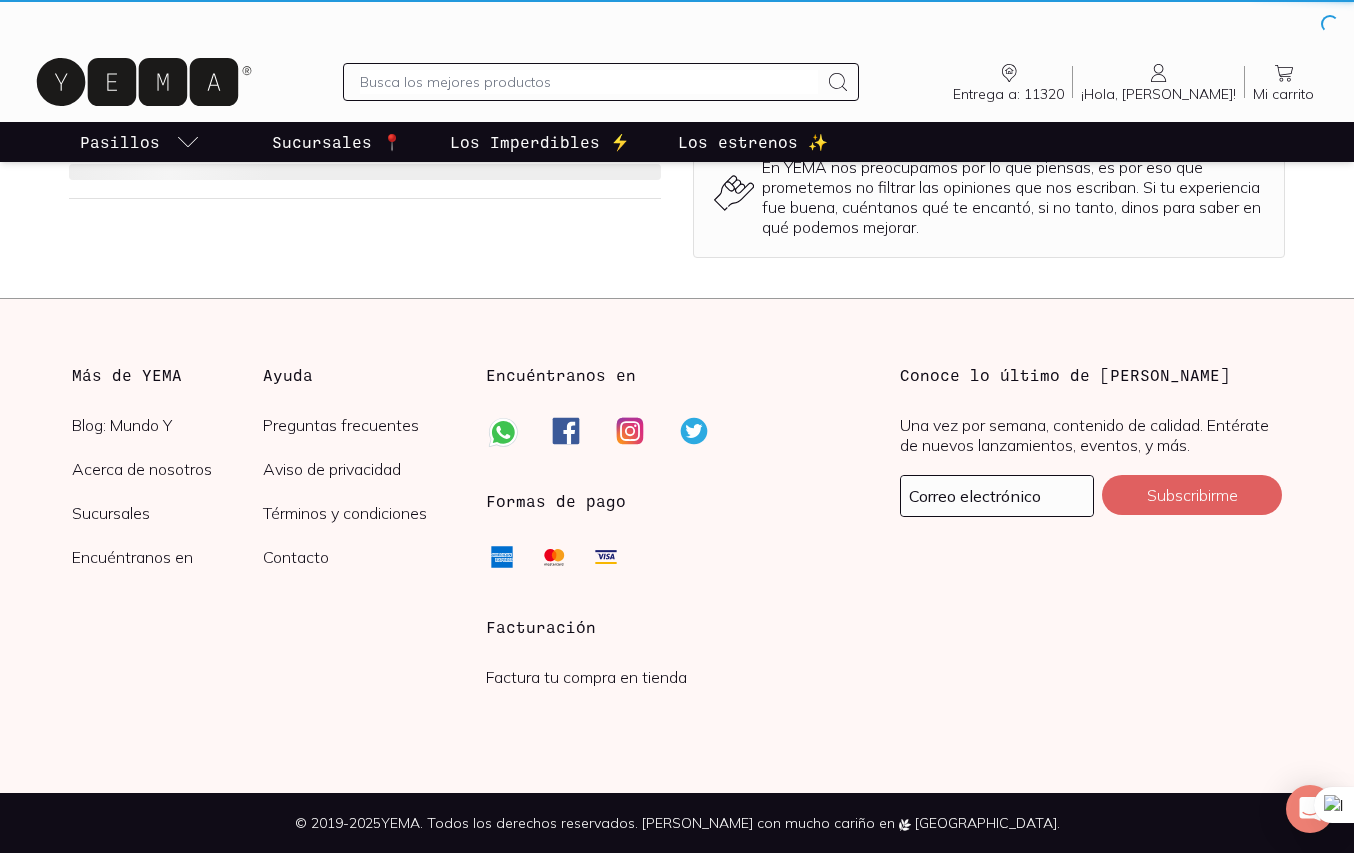 scroll, scrollTop: 0, scrollLeft: 0, axis: both 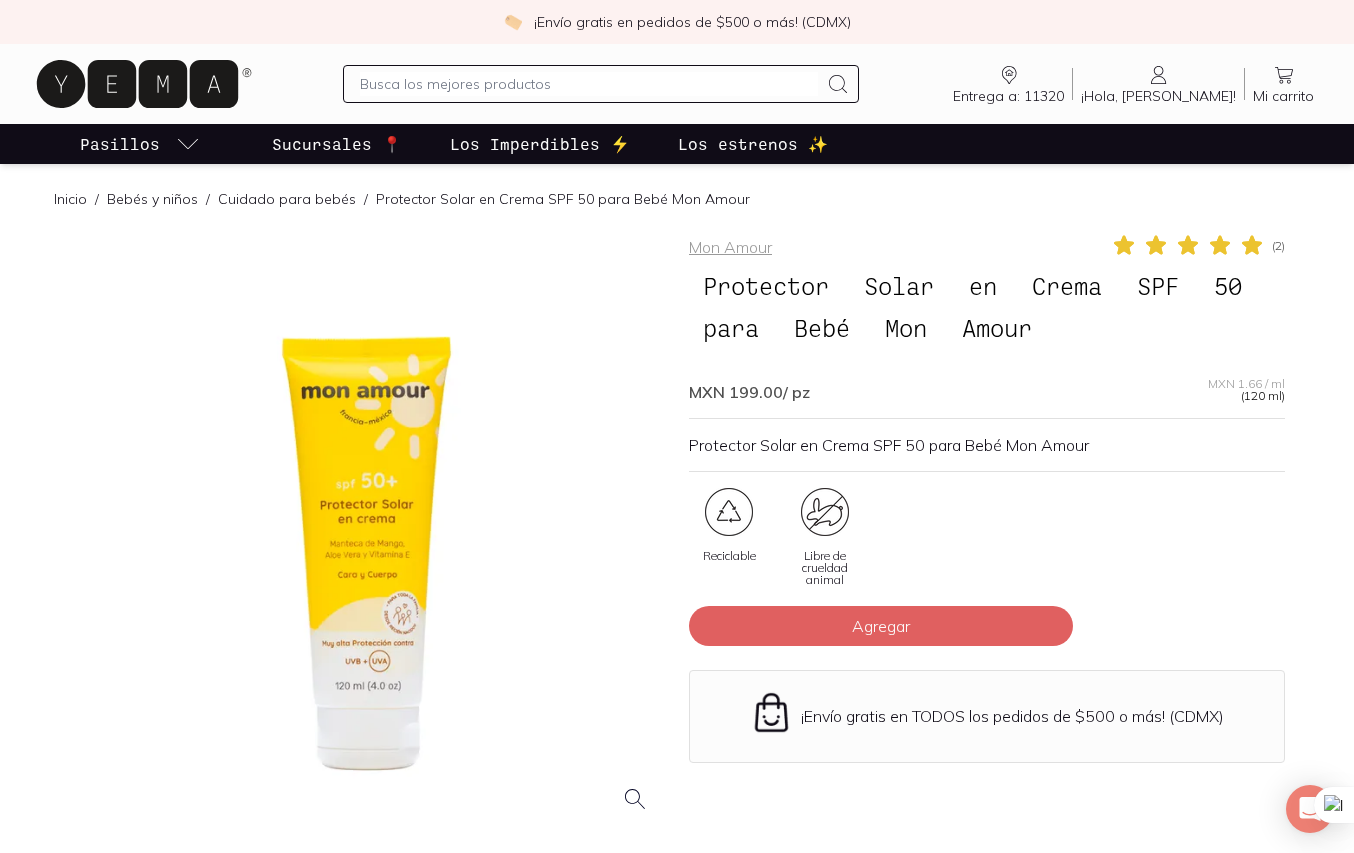 click on "Inicio" at bounding box center (70, 199) 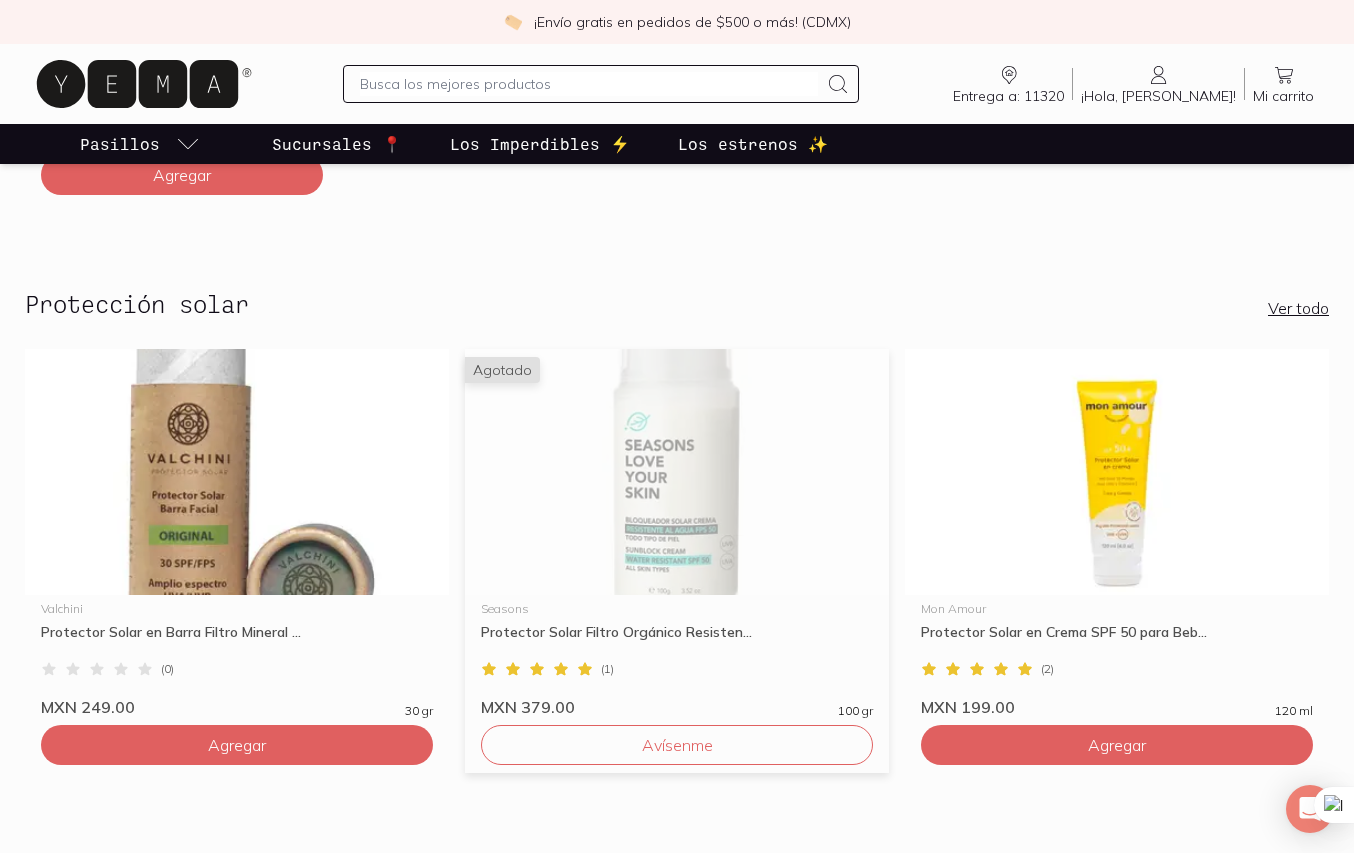 scroll, scrollTop: 2354, scrollLeft: 0, axis: vertical 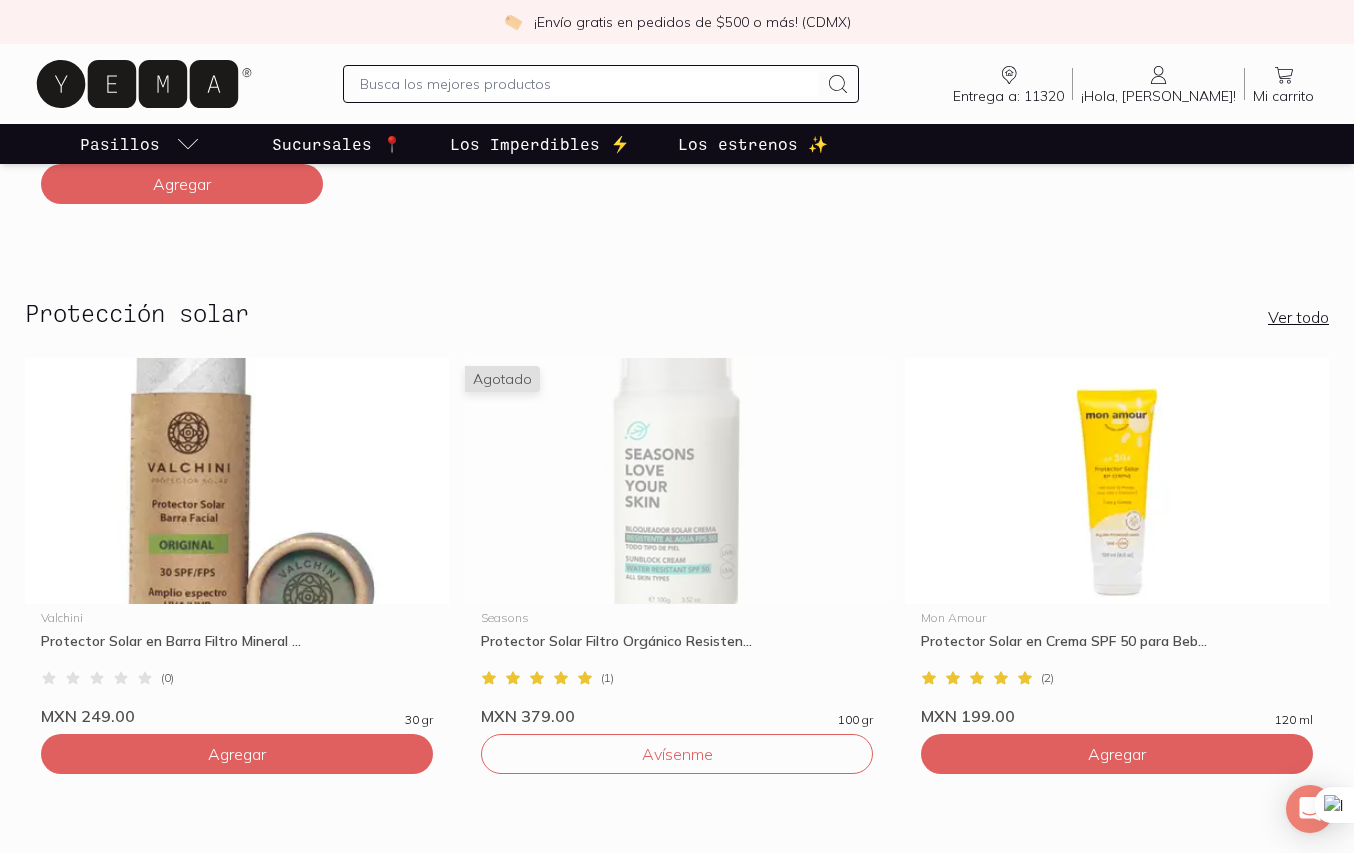 click on "Ver todo" at bounding box center [1298, 317] 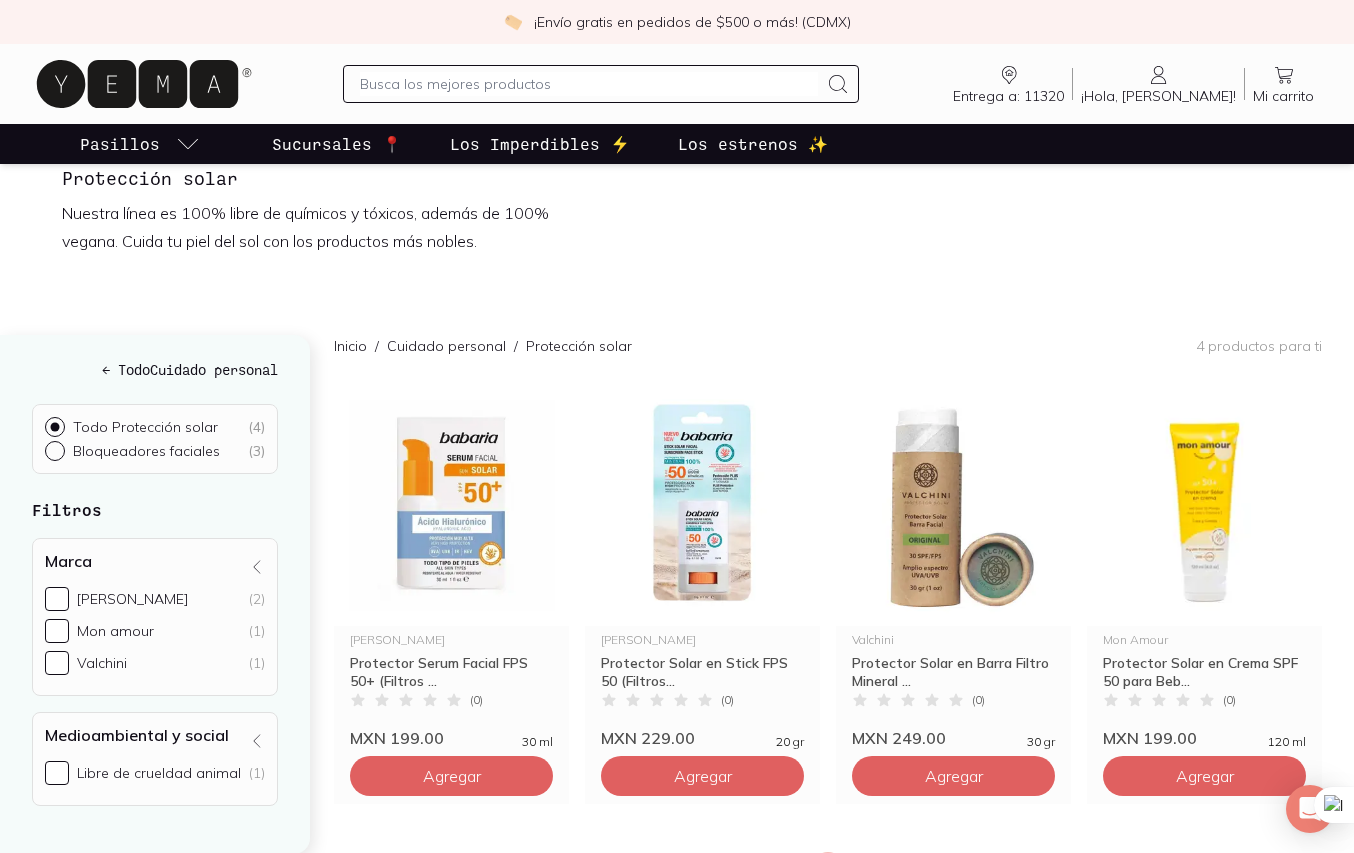 scroll, scrollTop: 0, scrollLeft: 0, axis: both 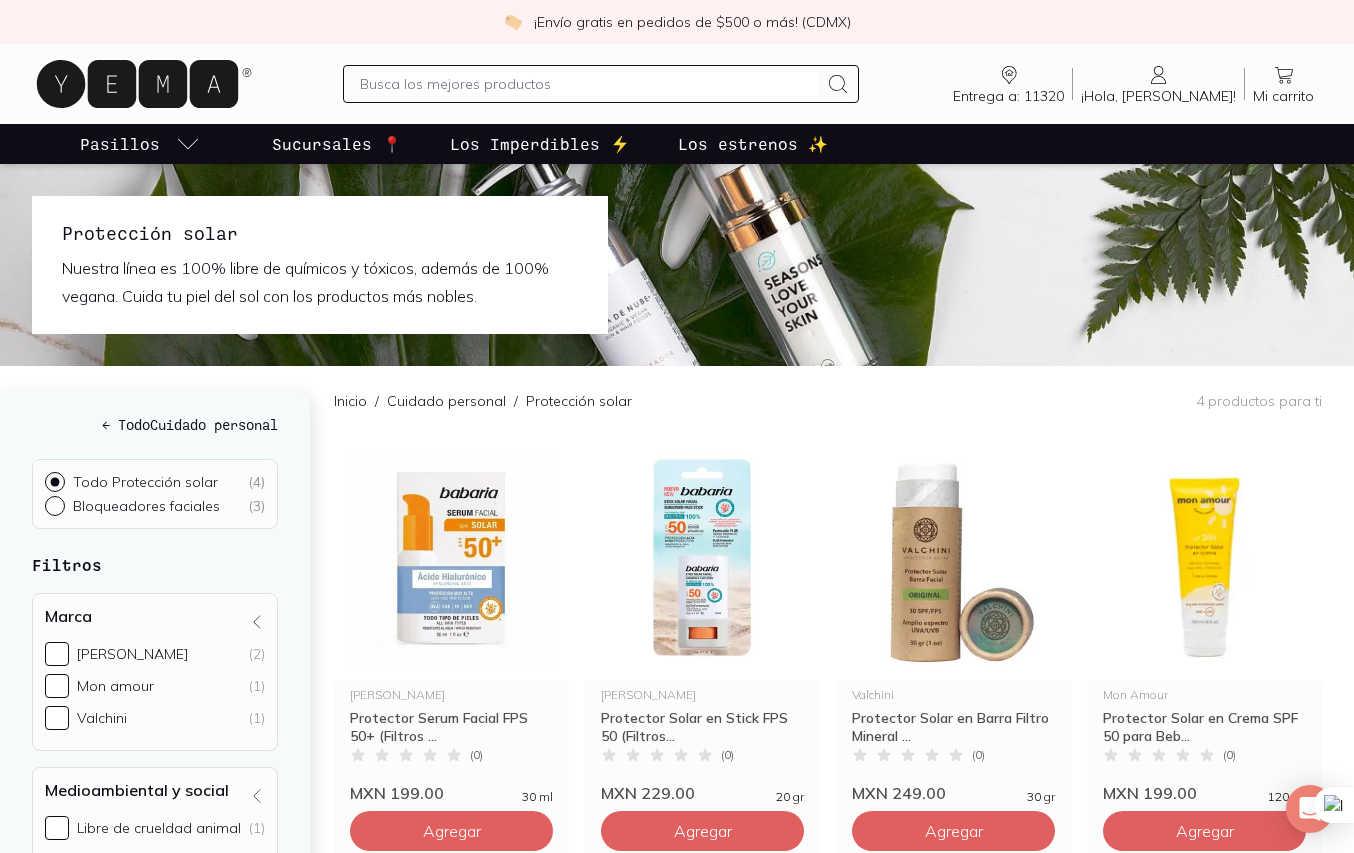click on "Cuidado personal" at bounding box center [446, 401] 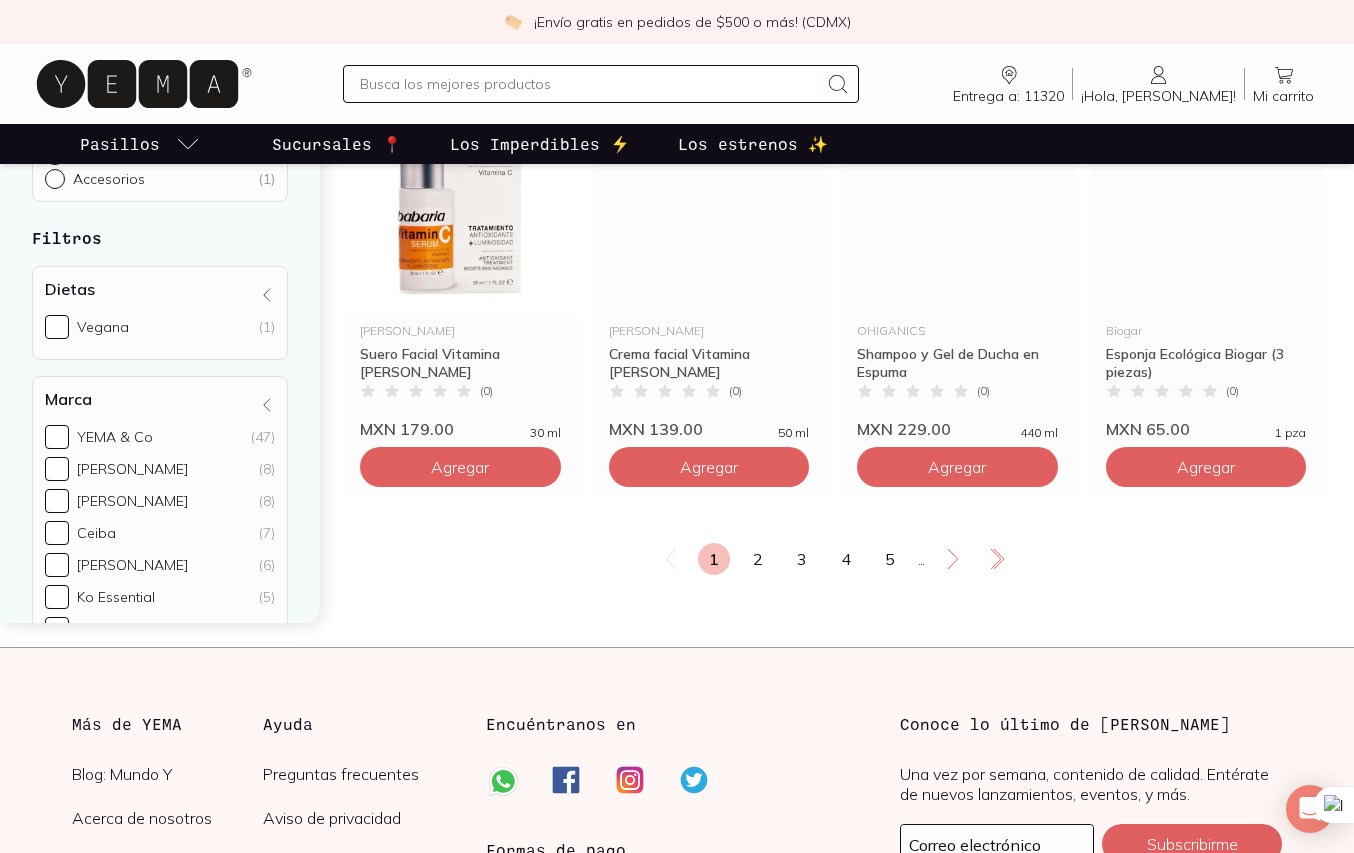 scroll, scrollTop: 2685, scrollLeft: 0, axis: vertical 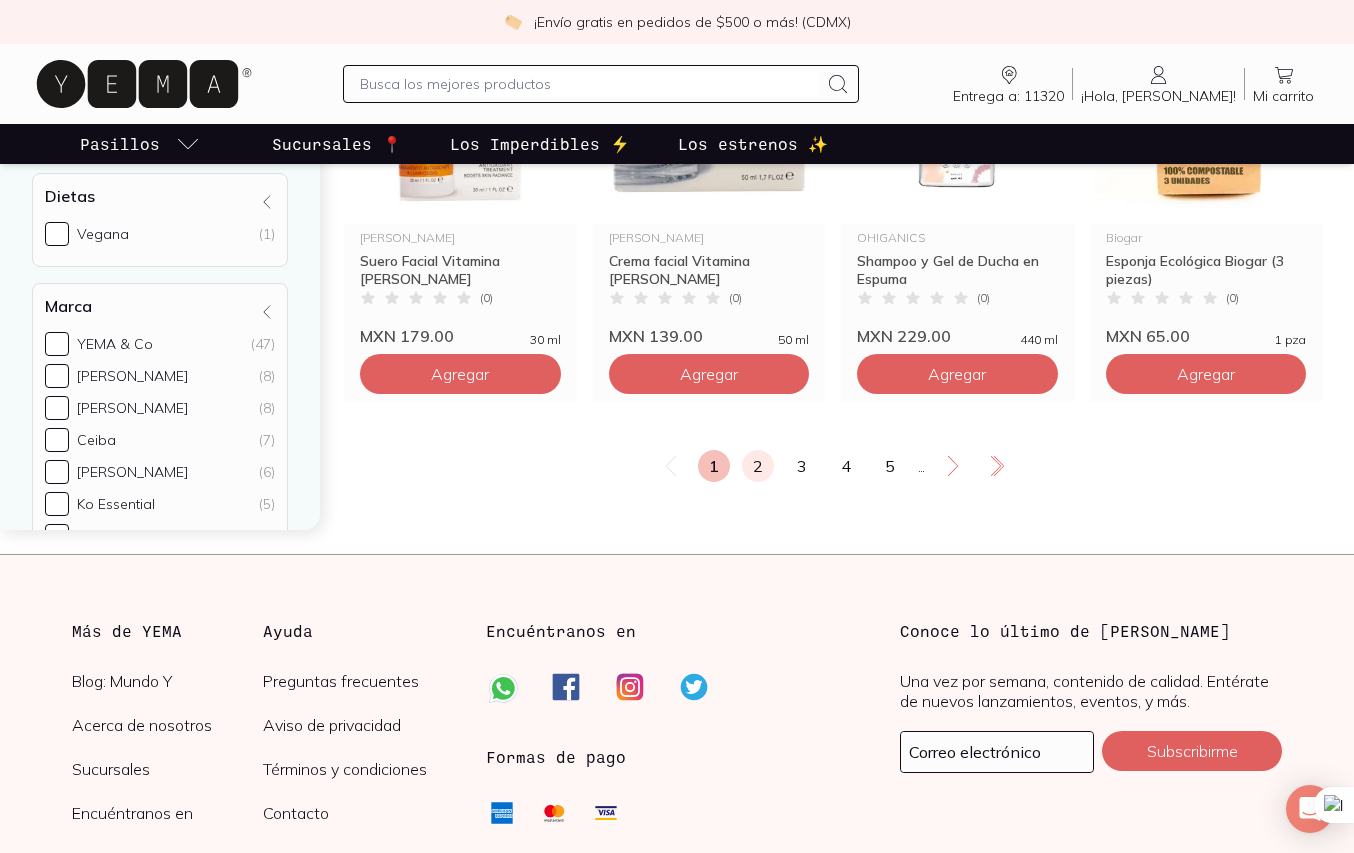 click on "2" at bounding box center [758, 466] 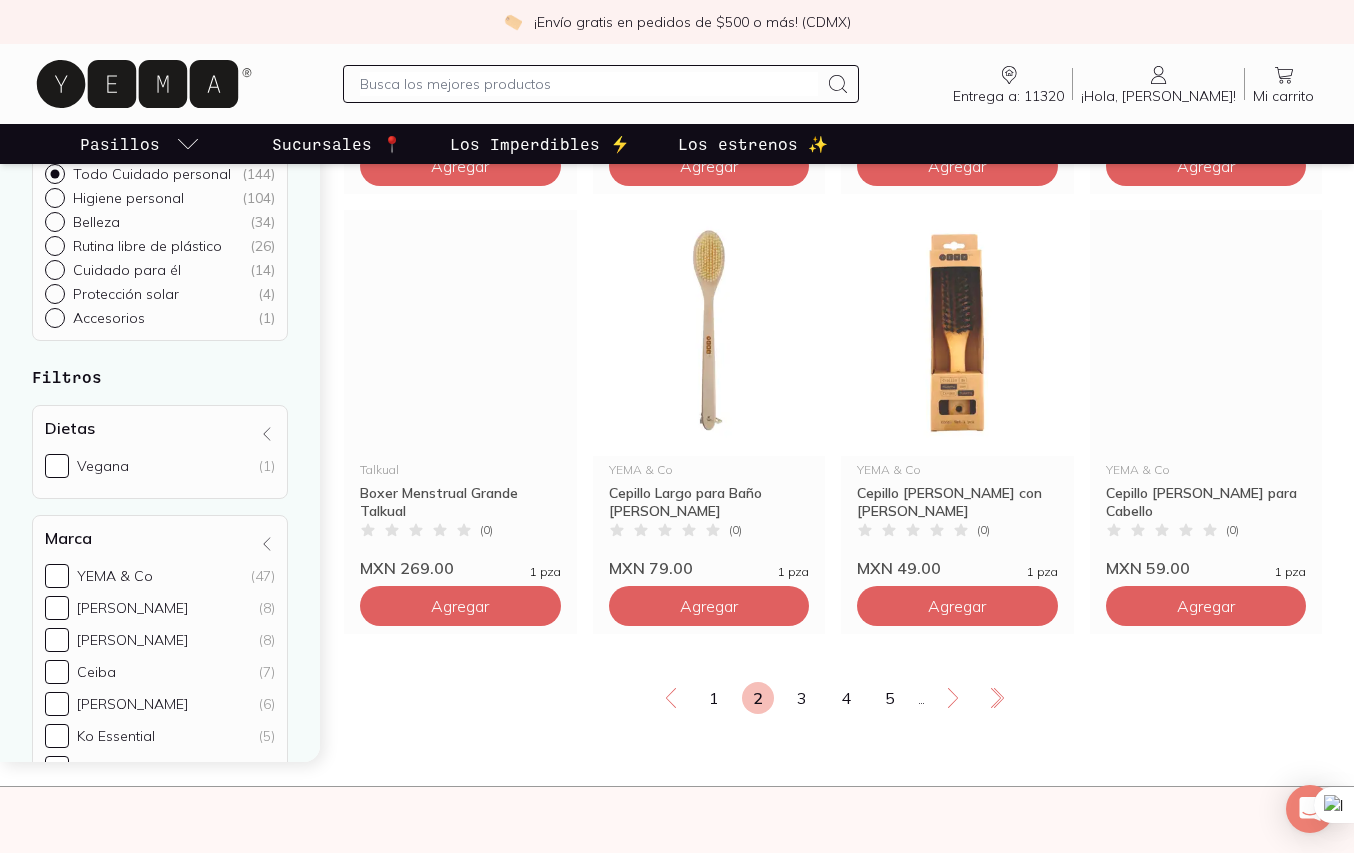 scroll, scrollTop: 2472, scrollLeft: 0, axis: vertical 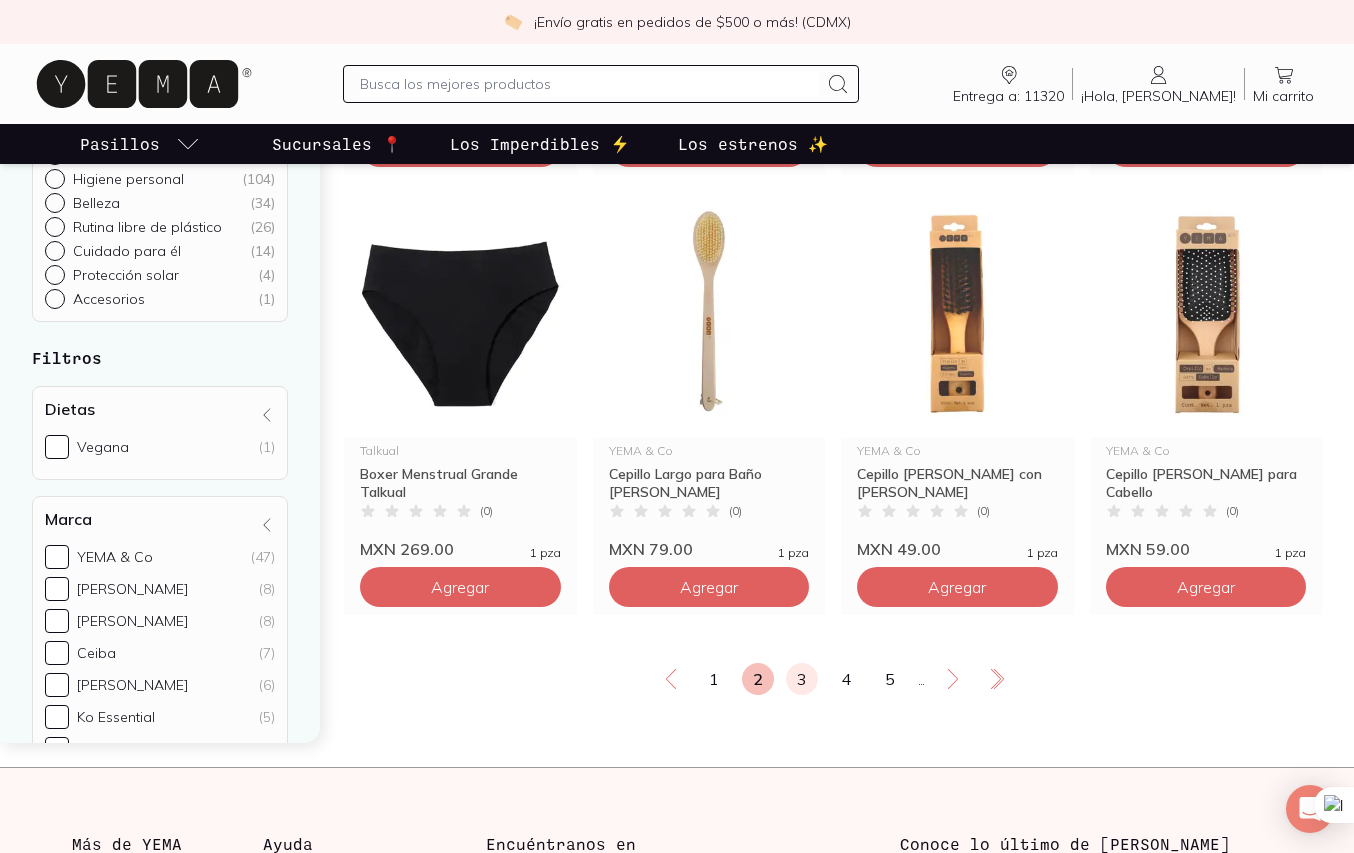 click on "3" at bounding box center (802, 679) 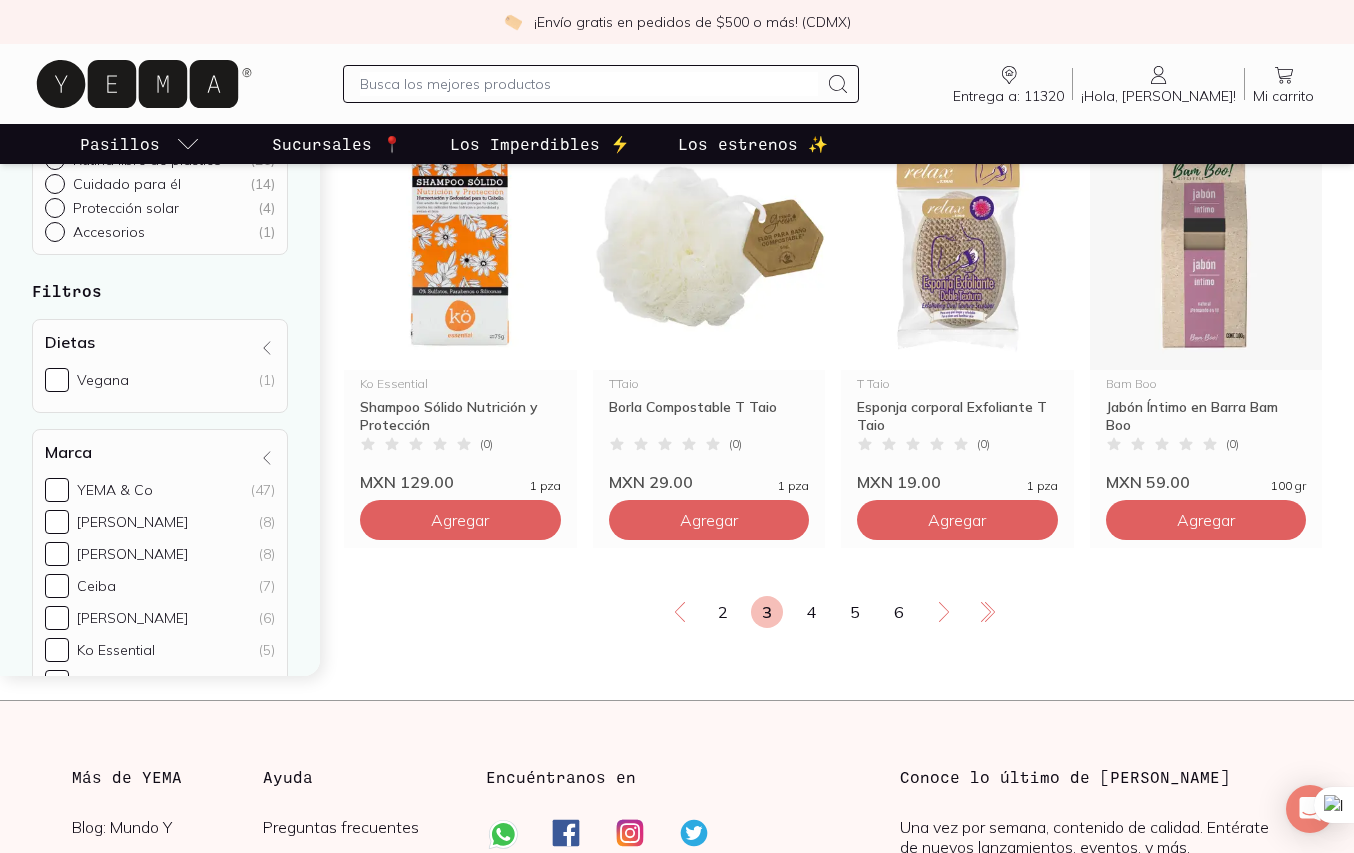 scroll, scrollTop: 2551, scrollLeft: 0, axis: vertical 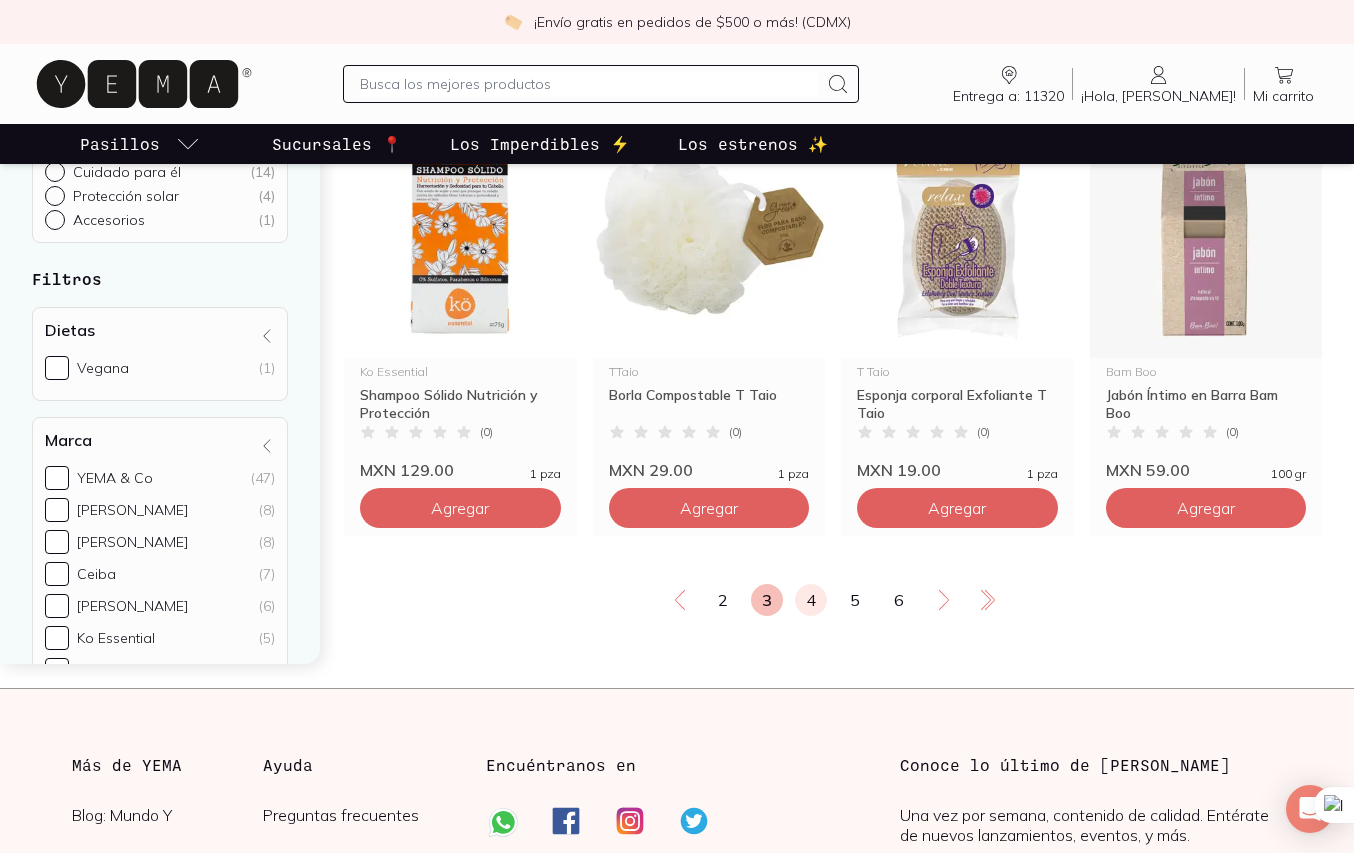 click on "4" at bounding box center (811, 600) 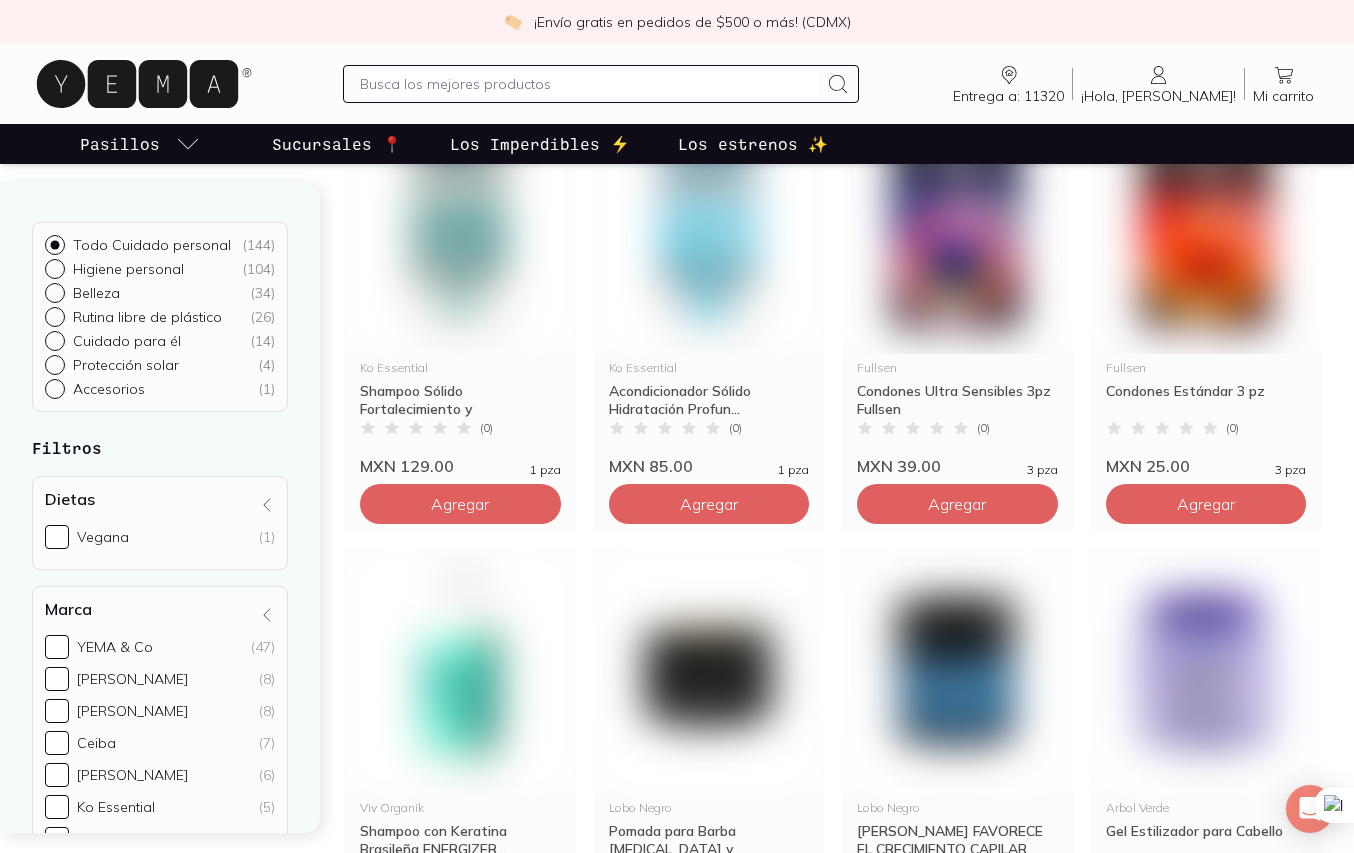scroll, scrollTop: 0, scrollLeft: 0, axis: both 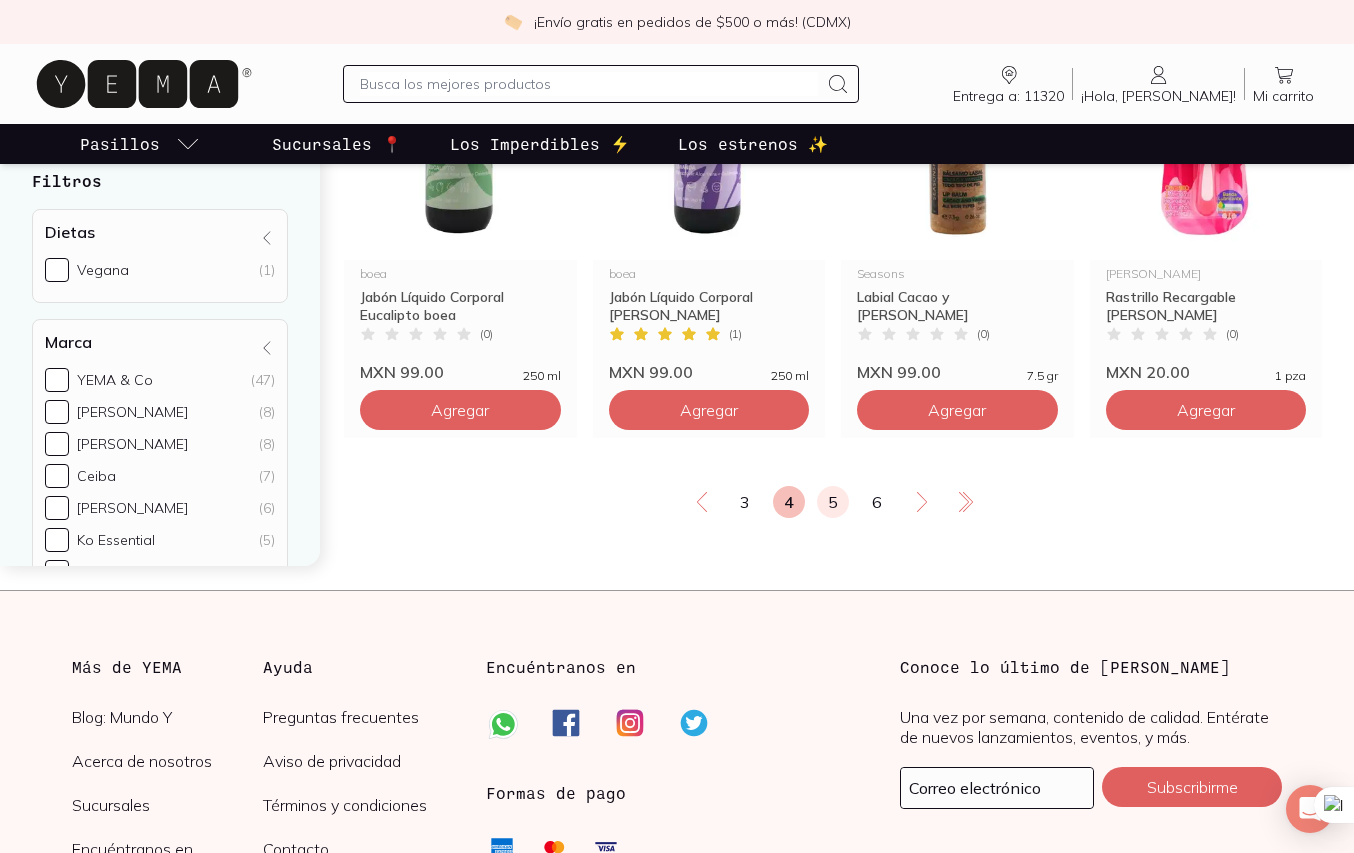 click on "5" at bounding box center [833, 502] 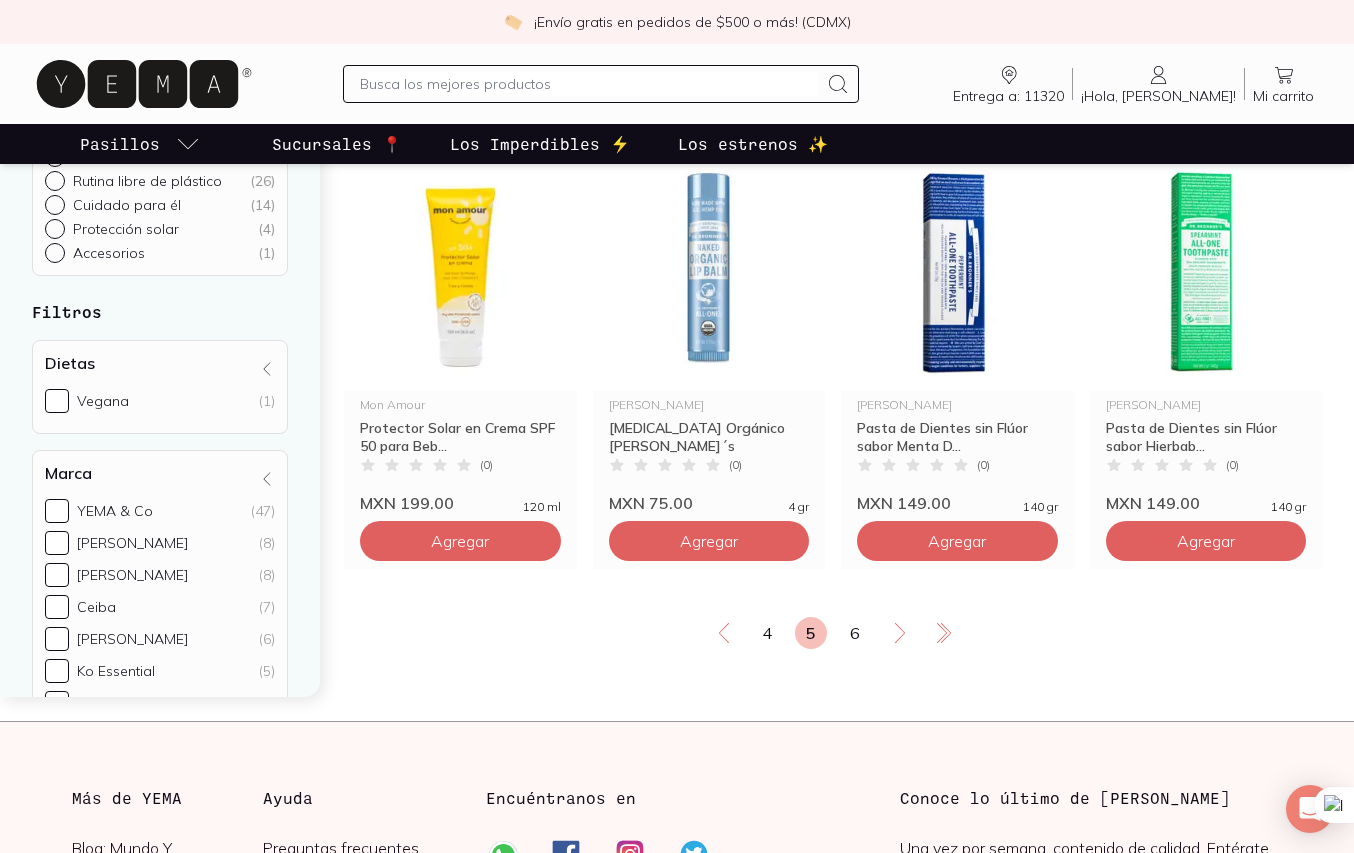 scroll, scrollTop: 2523, scrollLeft: 0, axis: vertical 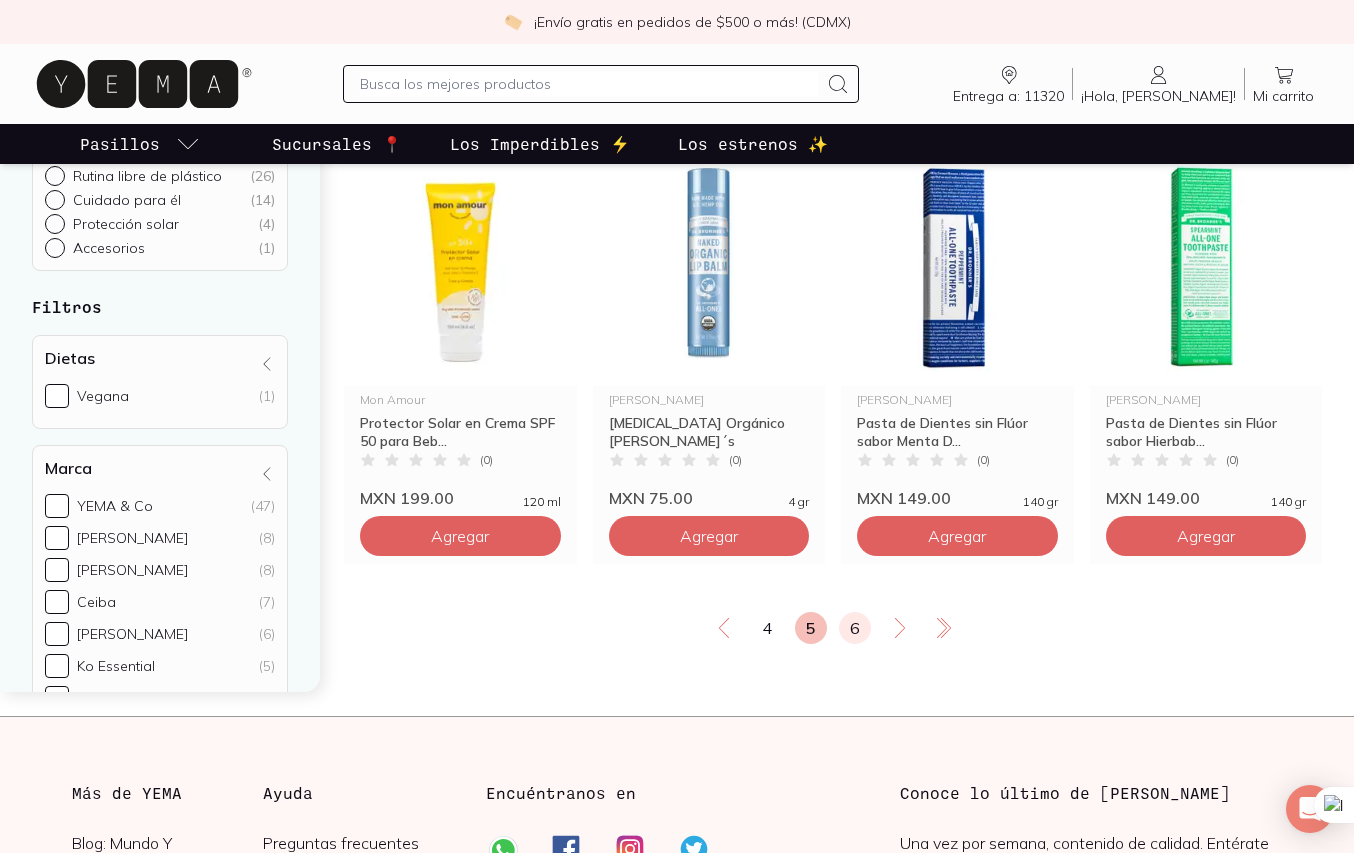 click on "6" at bounding box center [855, 628] 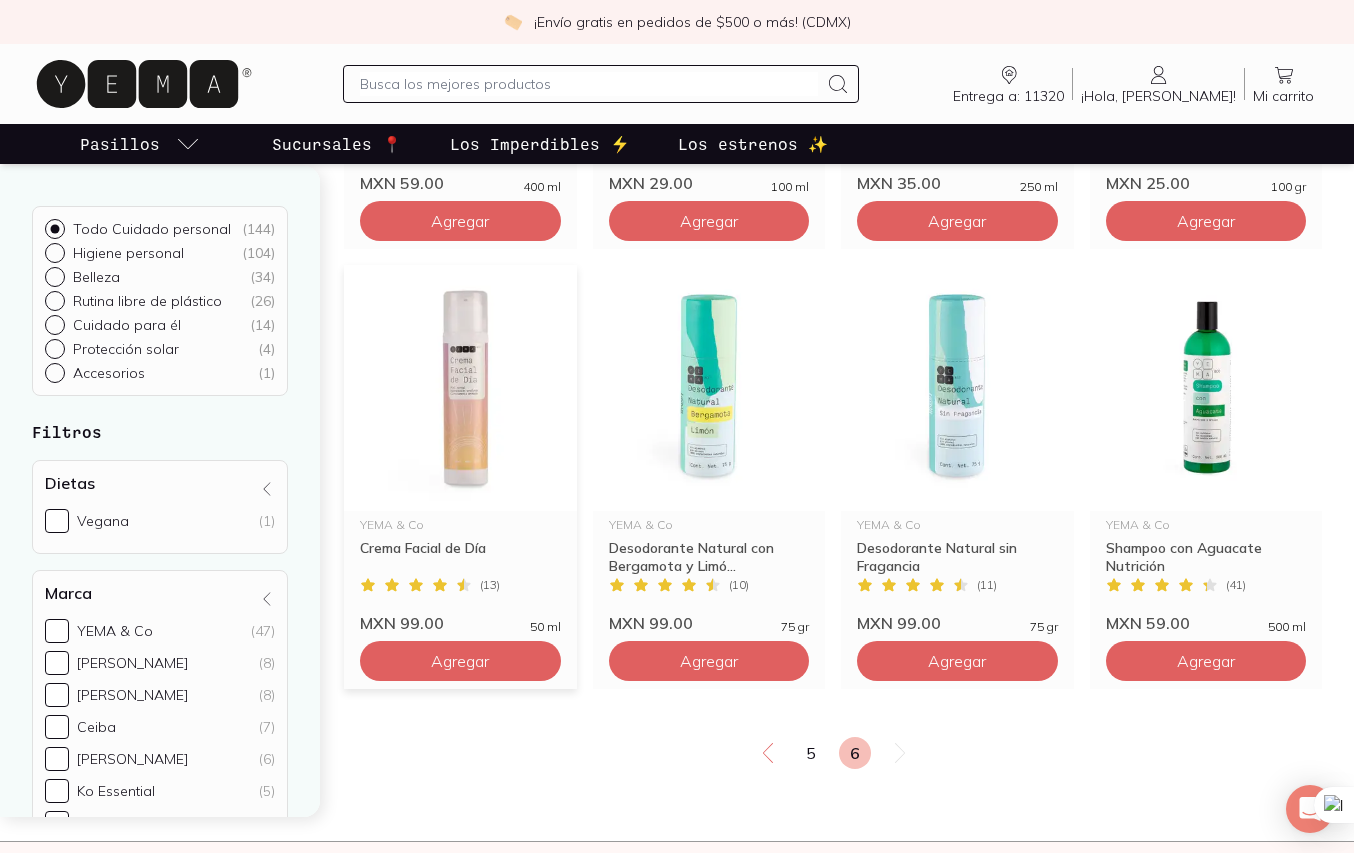 scroll, scrollTop: 2255, scrollLeft: 0, axis: vertical 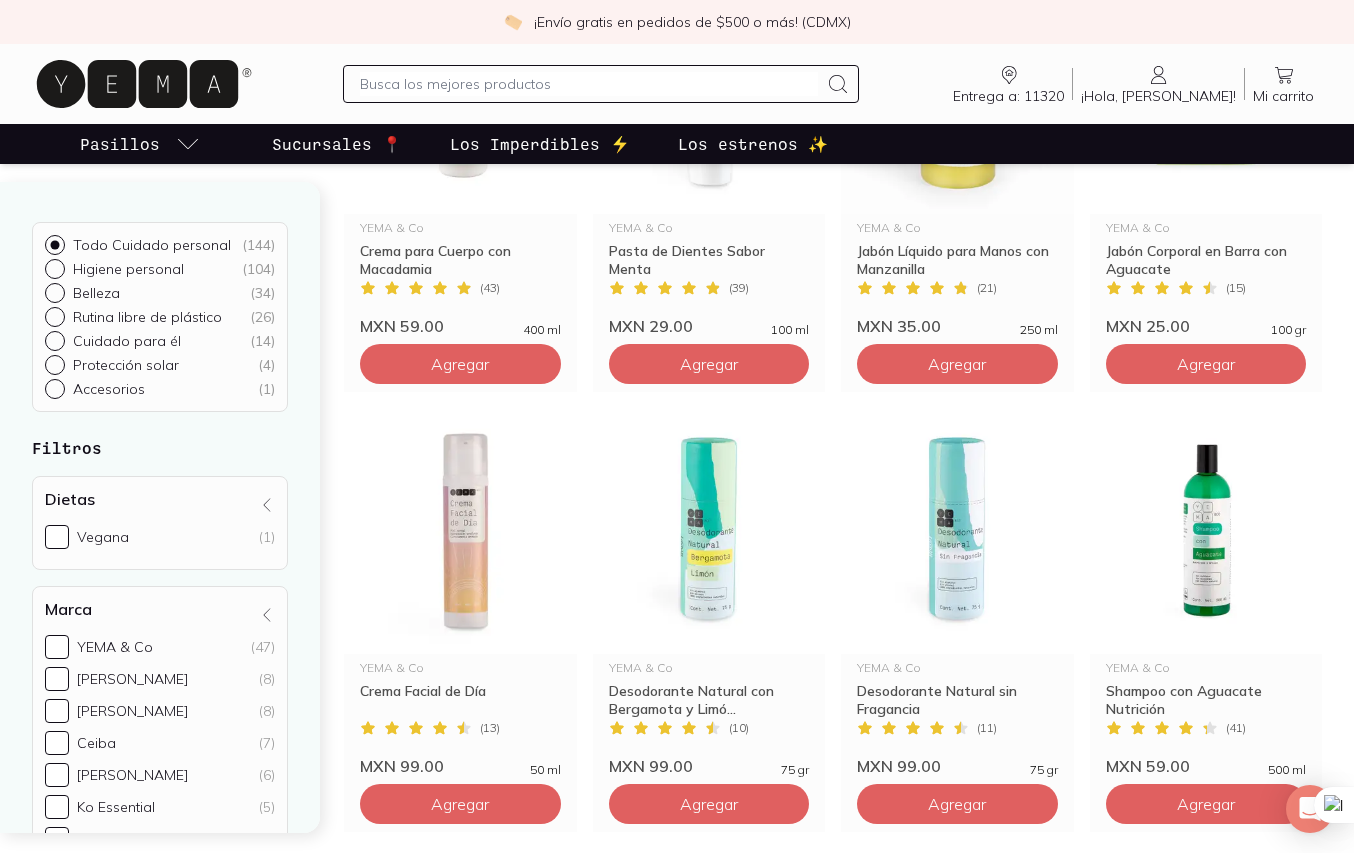 click 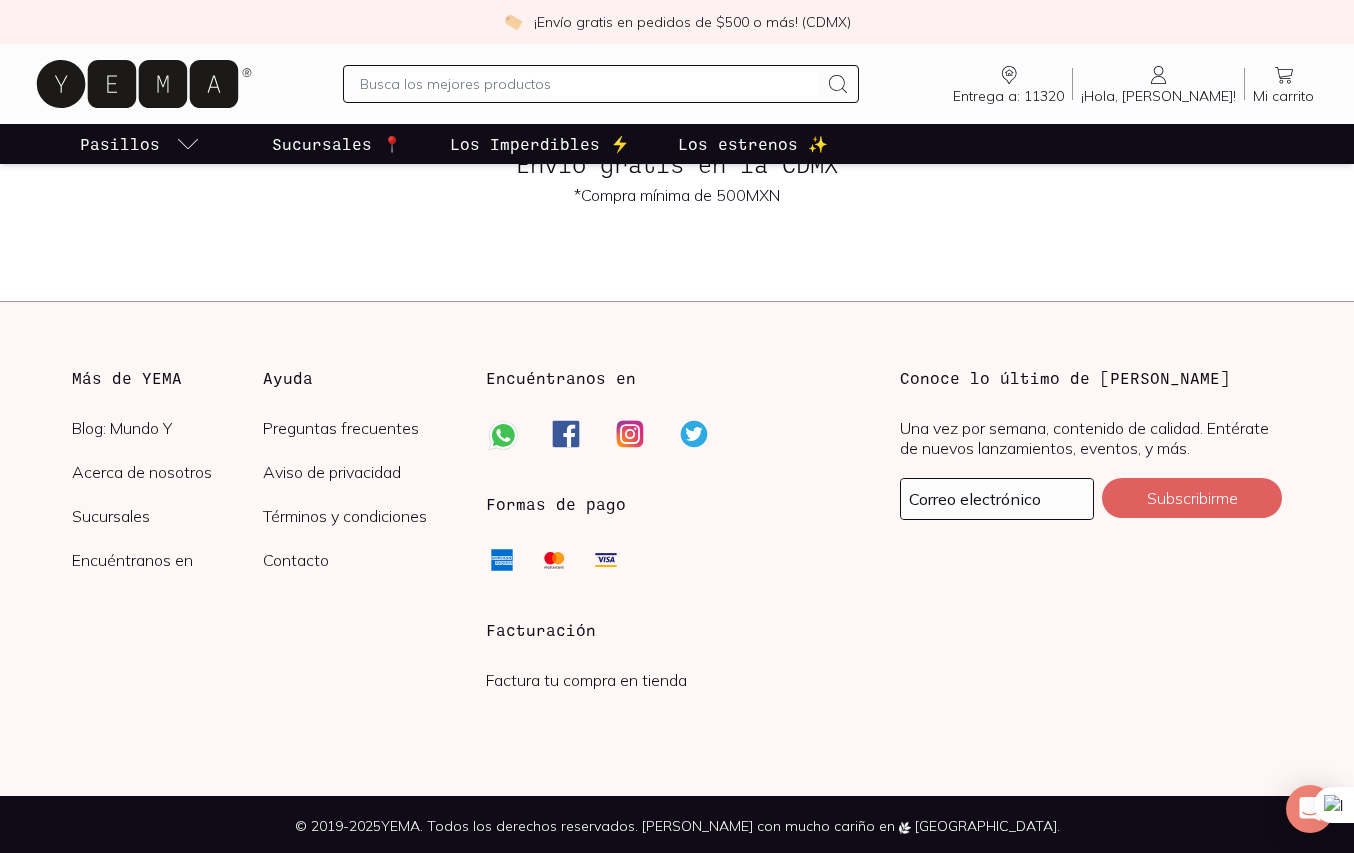 scroll, scrollTop: 4814, scrollLeft: 0, axis: vertical 